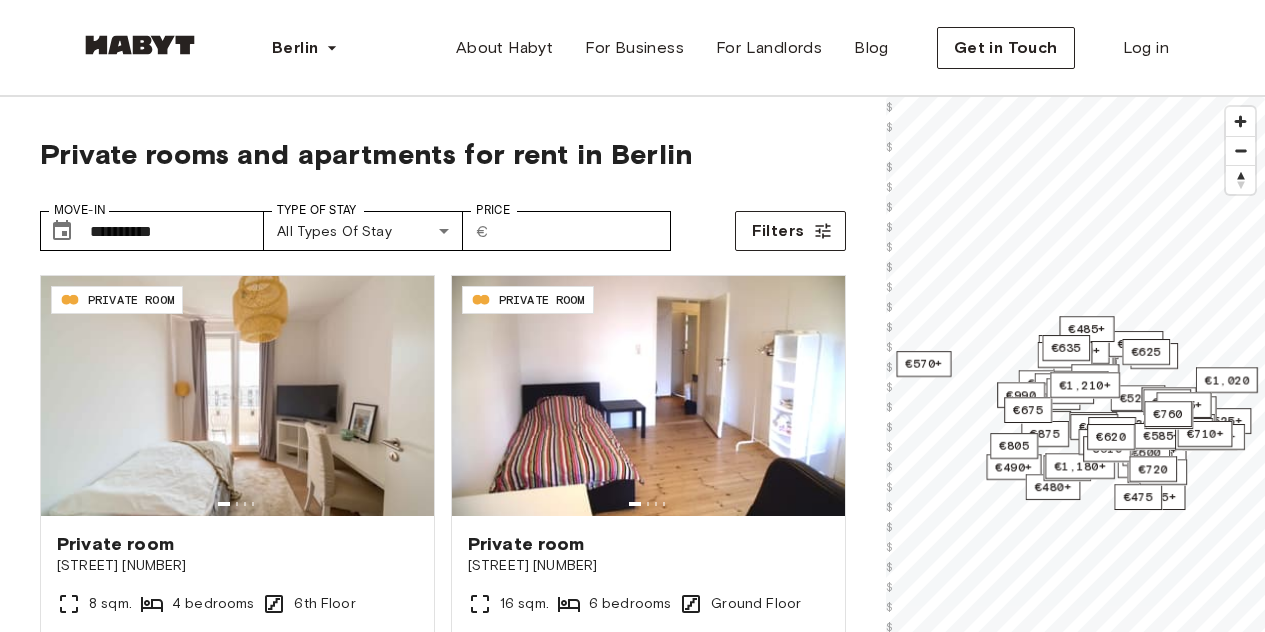 scroll, scrollTop: 0, scrollLeft: 0, axis: both 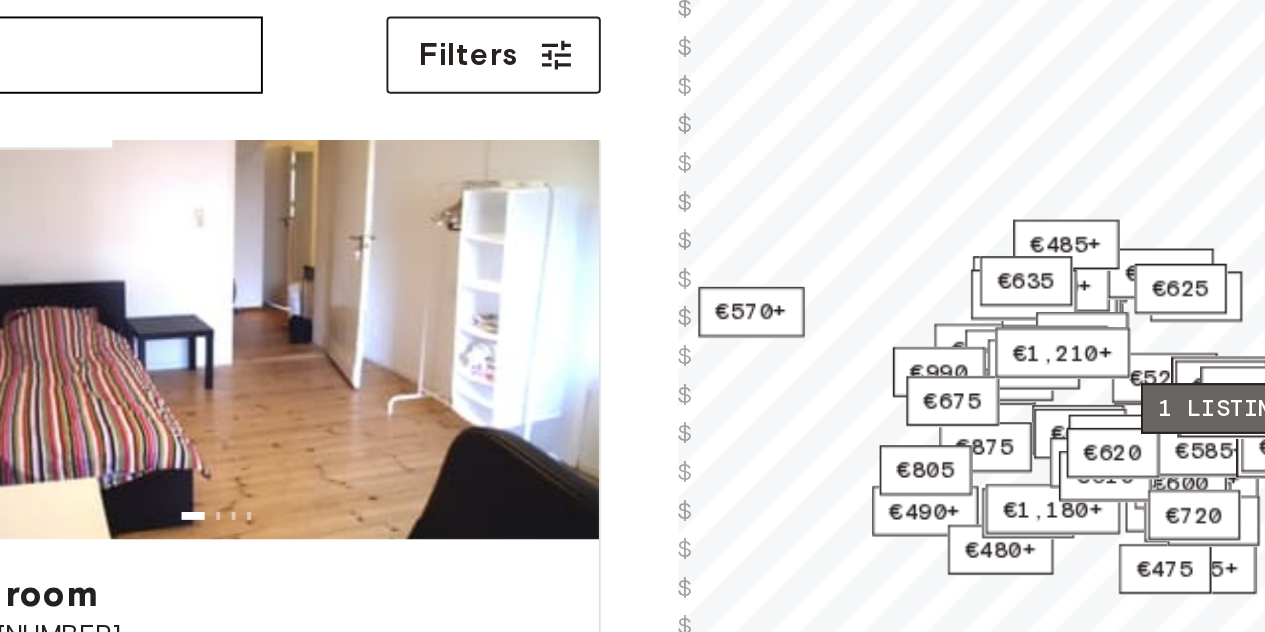 click on "1 listing" at bounding box center [1167, 414] 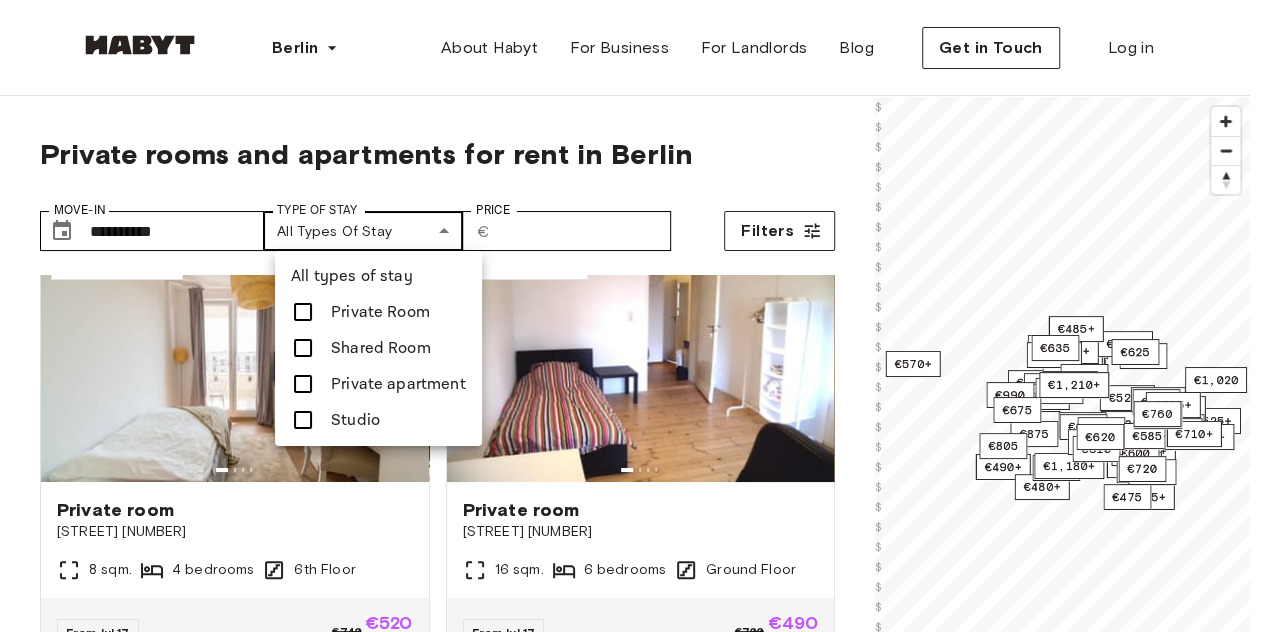 click on "**********" at bounding box center (632, 2430) 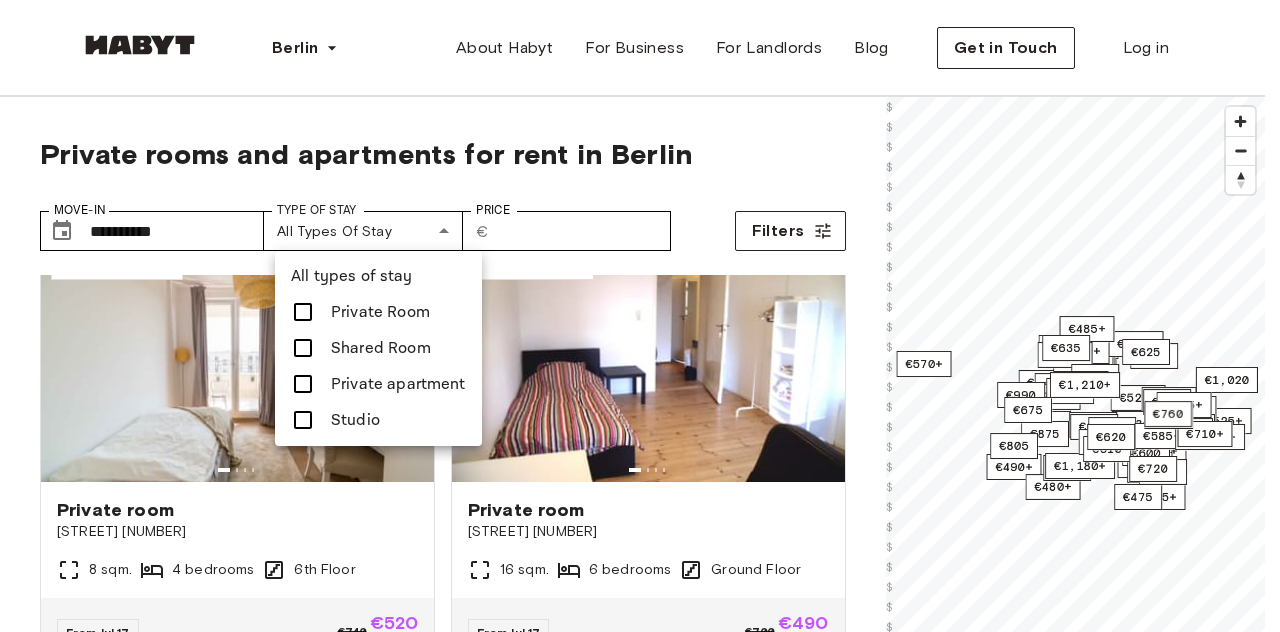 click at bounding box center [303, 312] 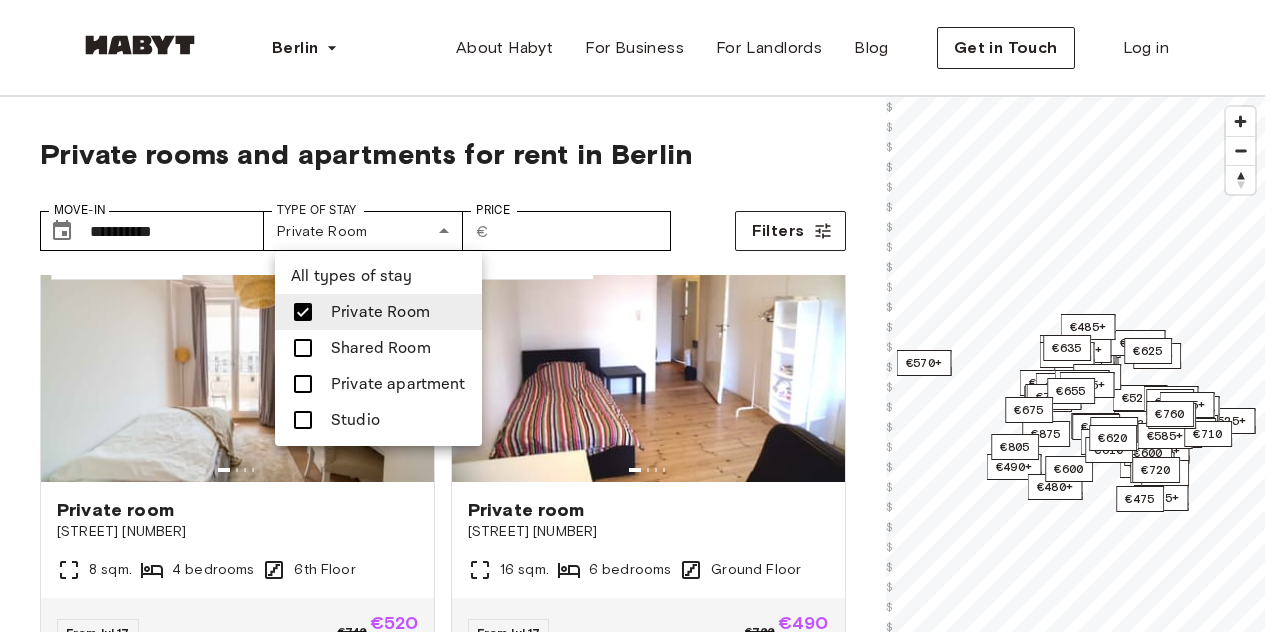 click at bounding box center [640, 316] 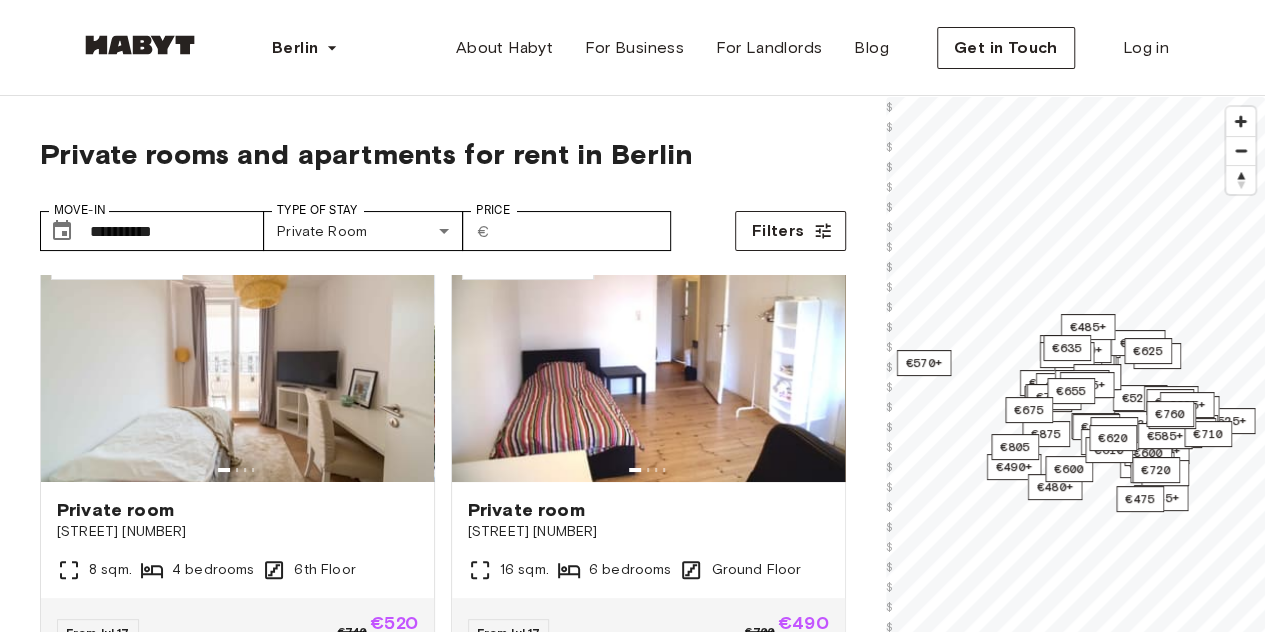 click on "**********" at bounding box center [443, 502] 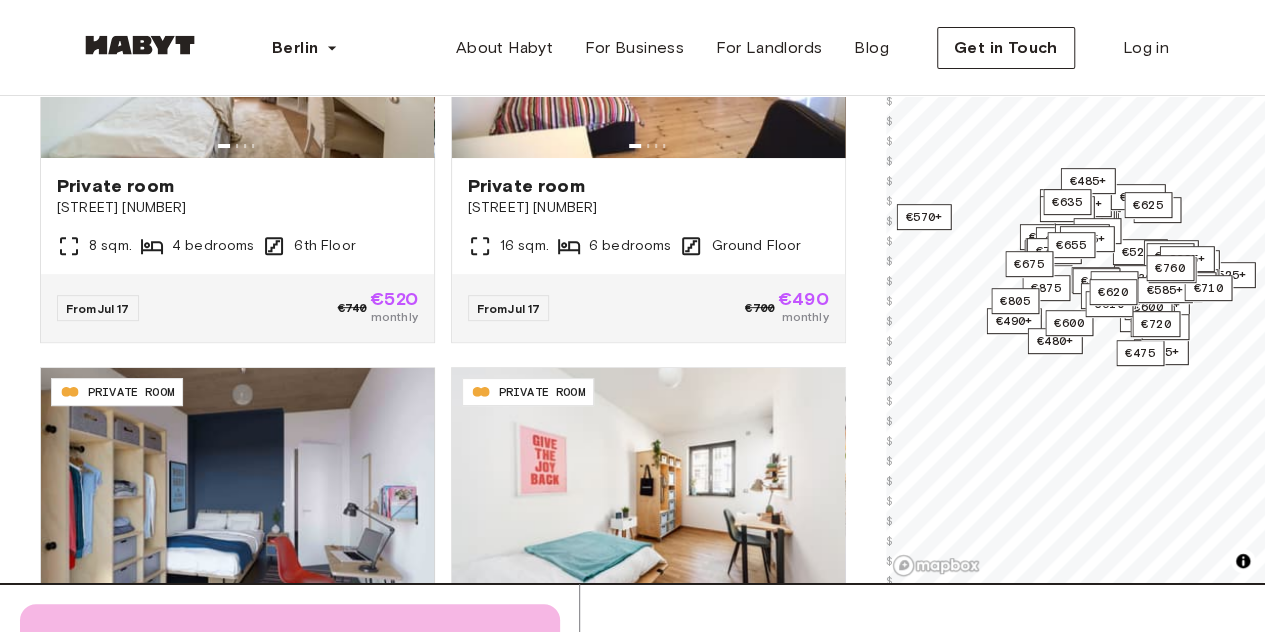 scroll, scrollTop: 280, scrollLeft: 0, axis: vertical 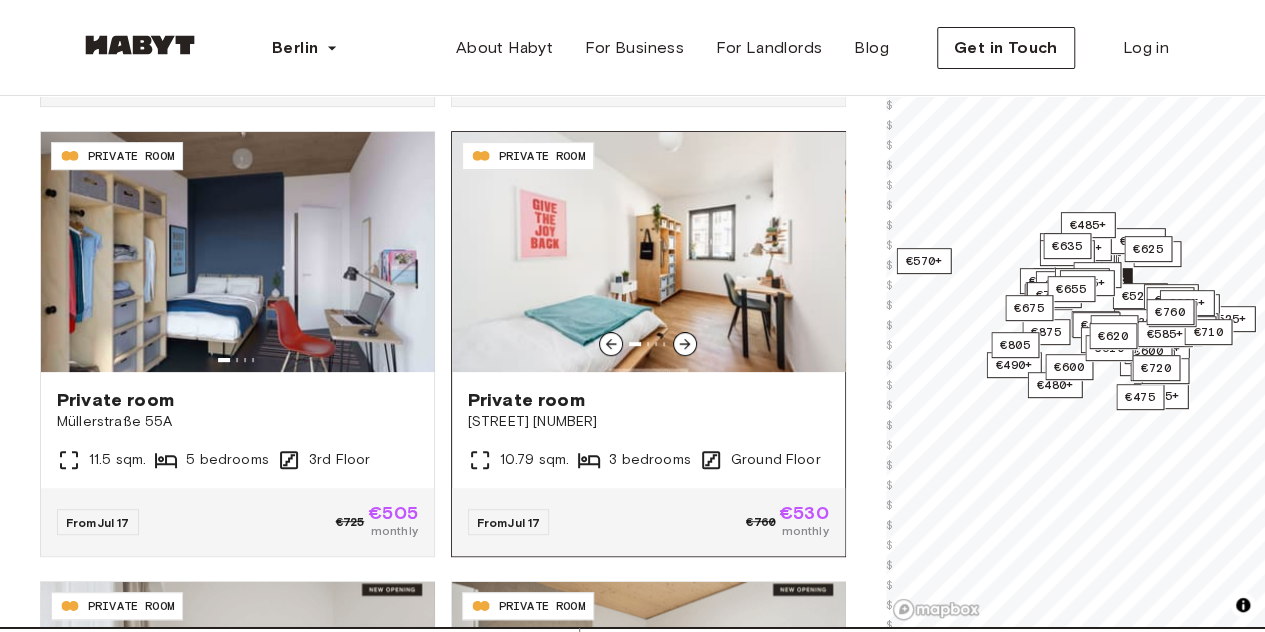 click on "[STREET] [NUMBER]" at bounding box center [648, 422] 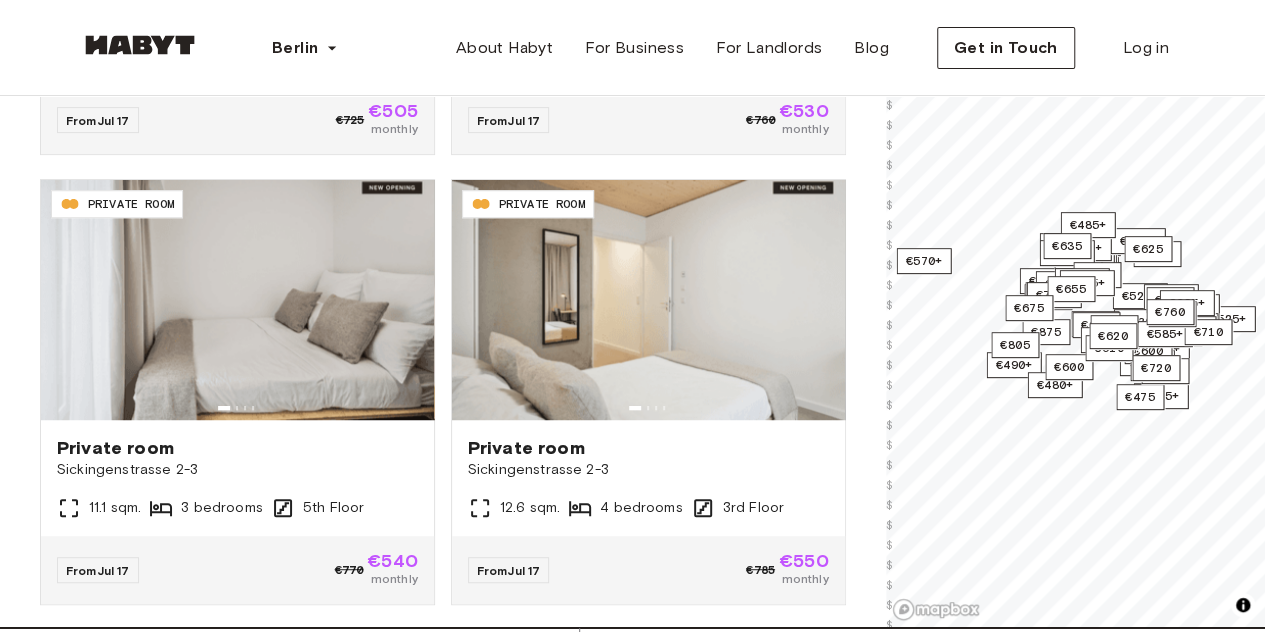 scroll, scrollTop: 714, scrollLeft: 0, axis: vertical 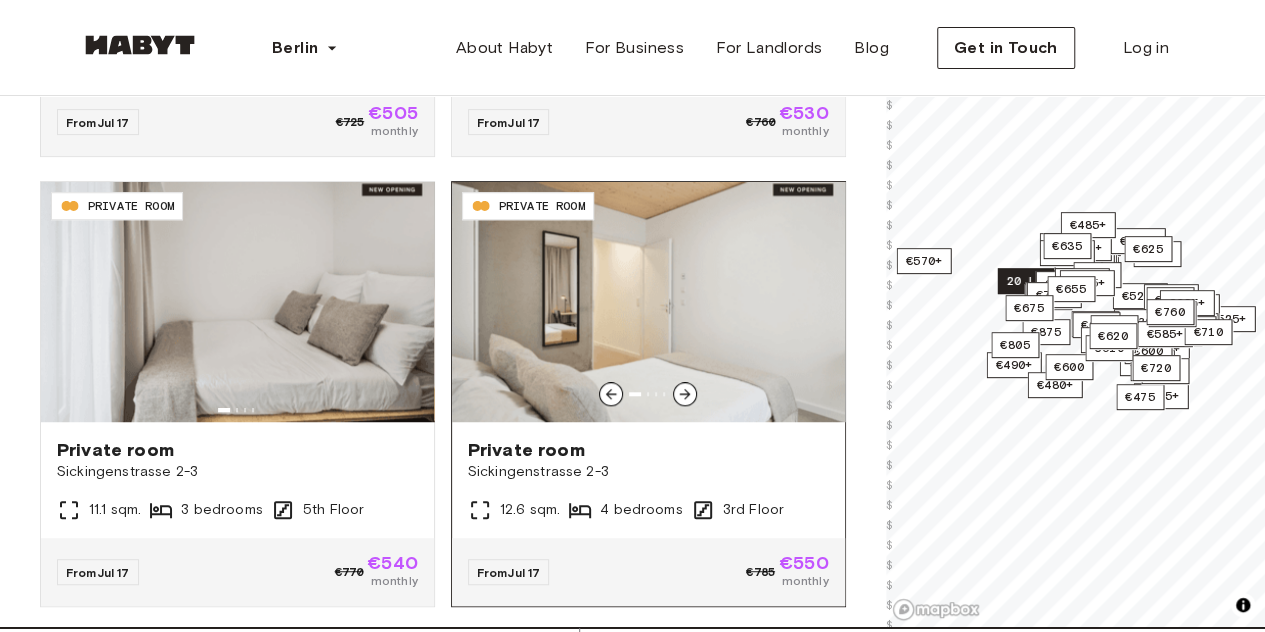 click 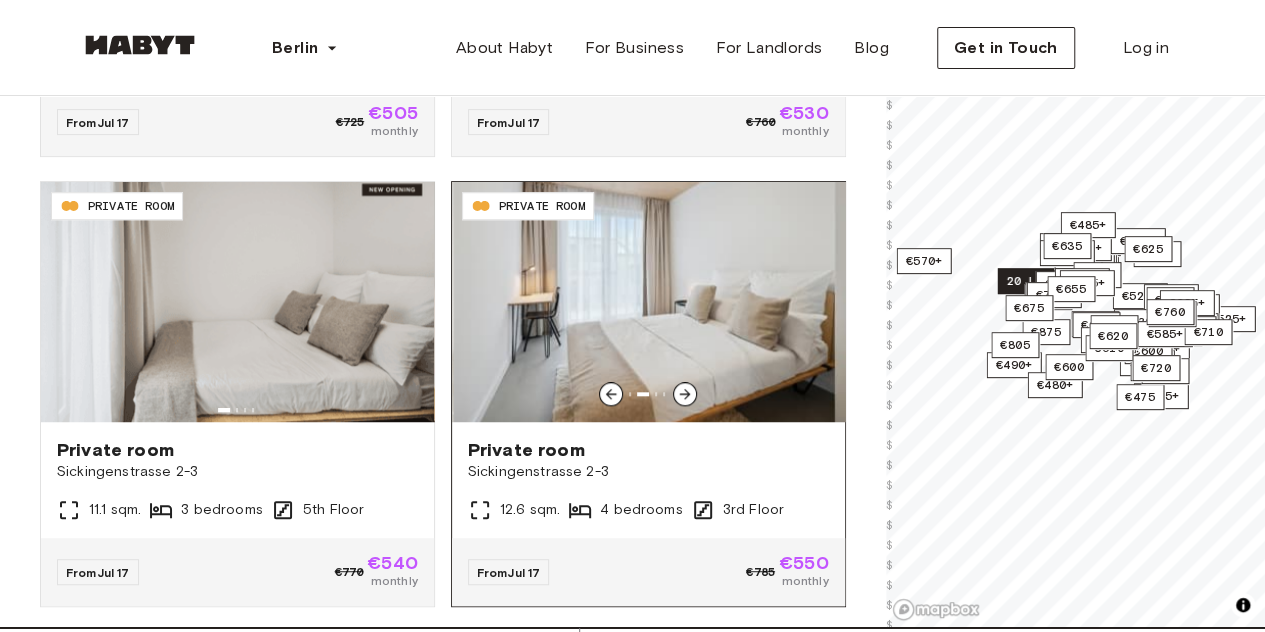 click 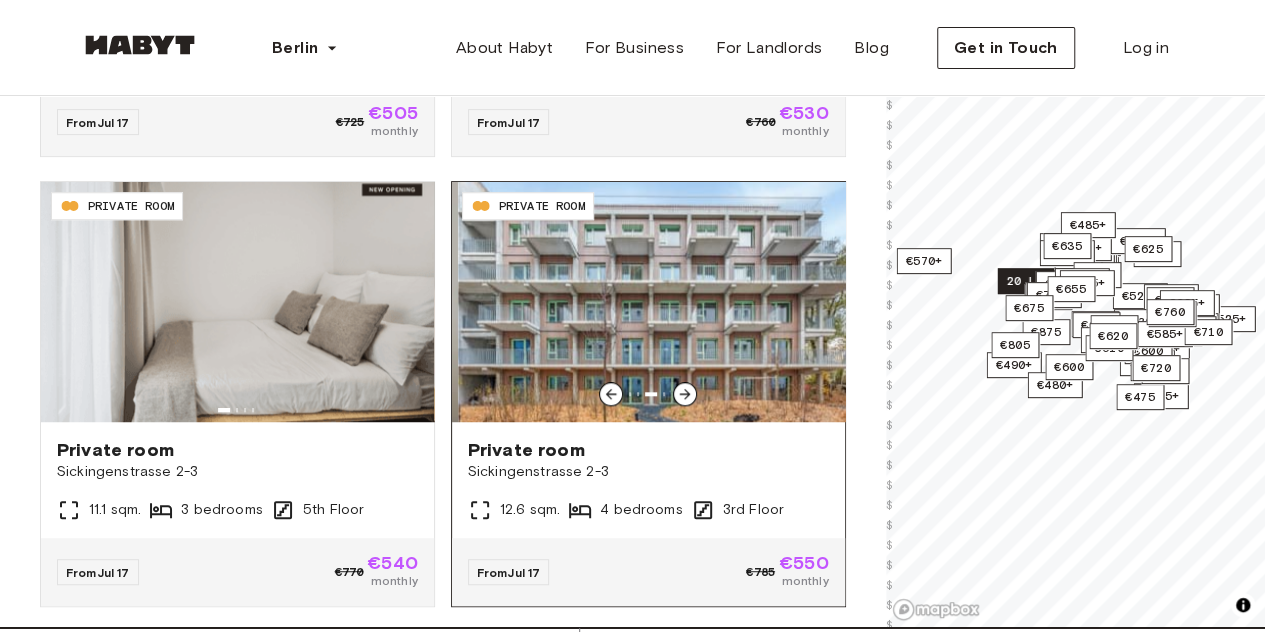 click 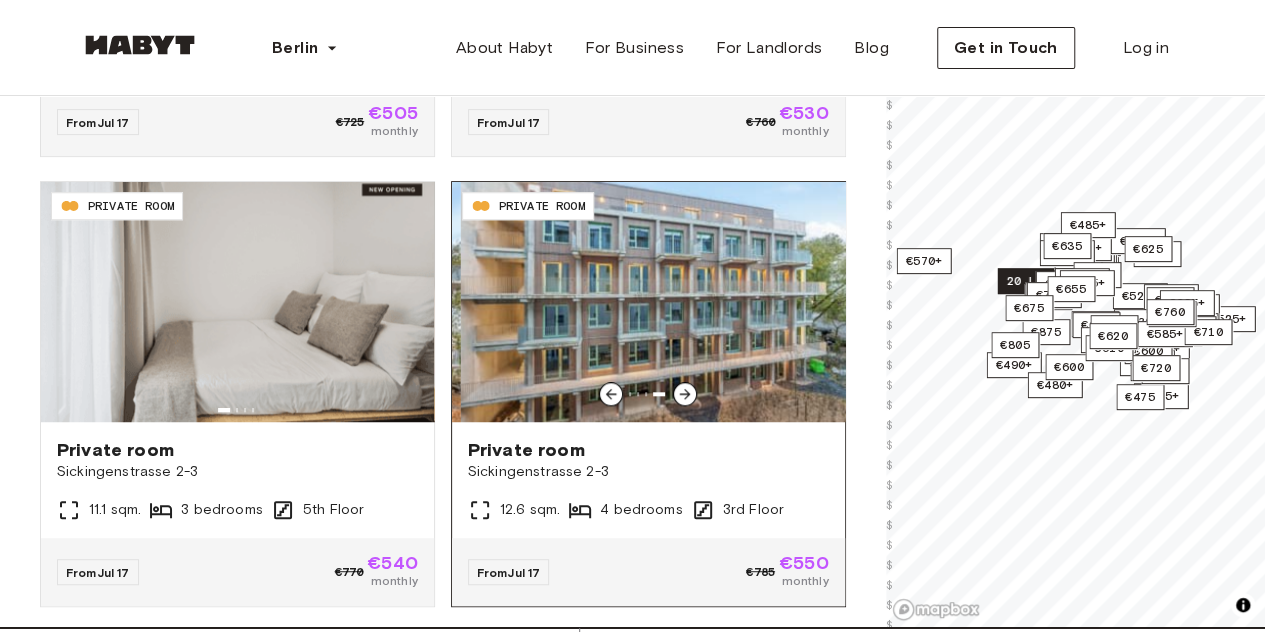 click 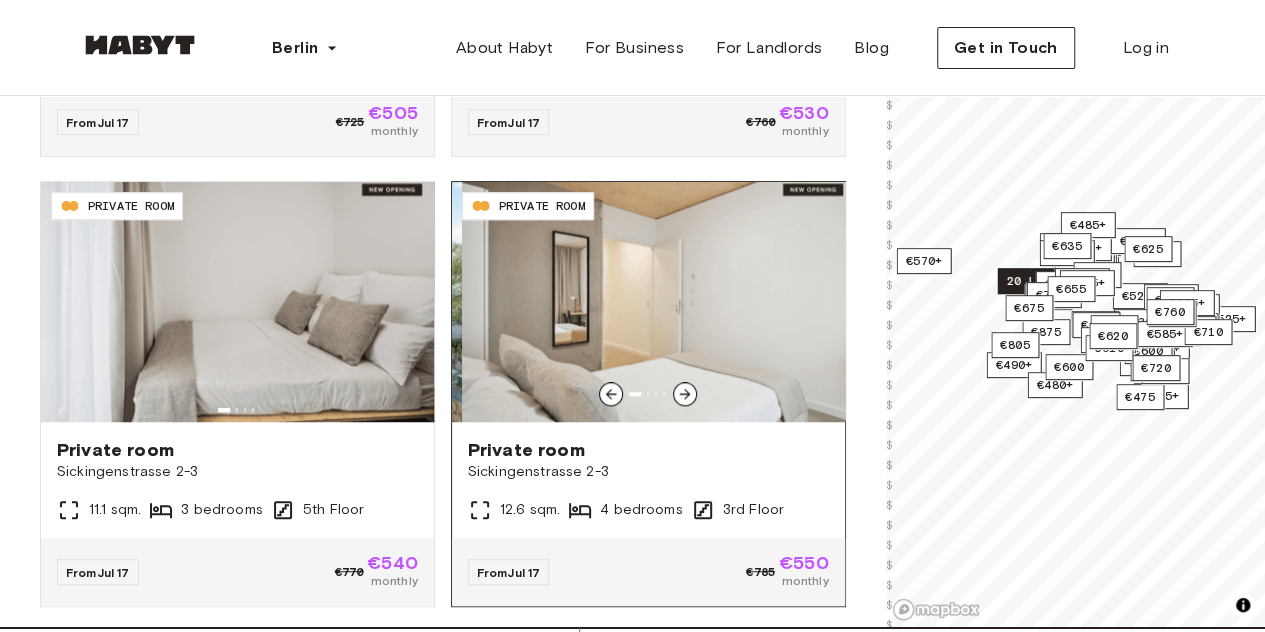 click 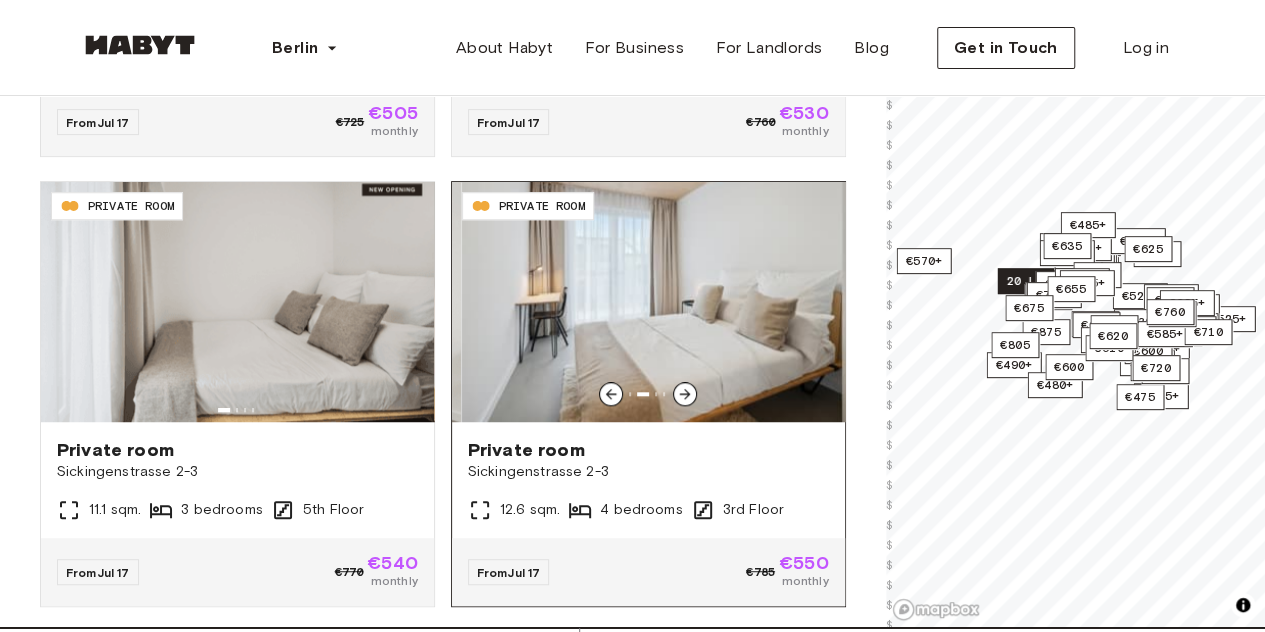 click 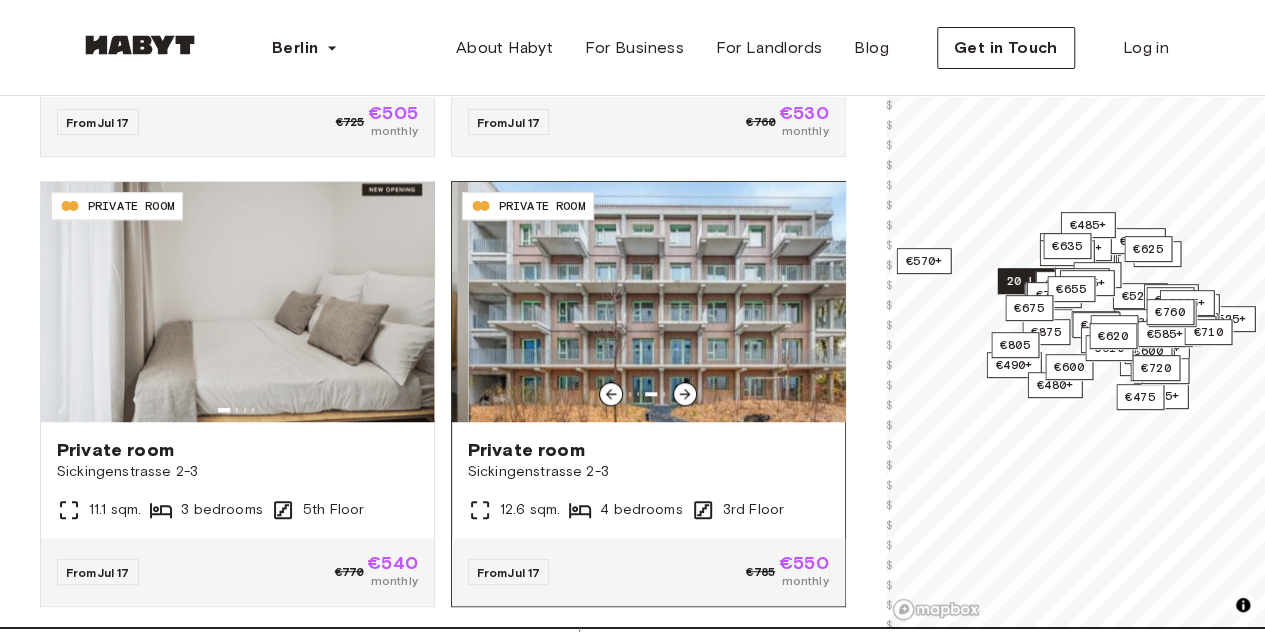 click 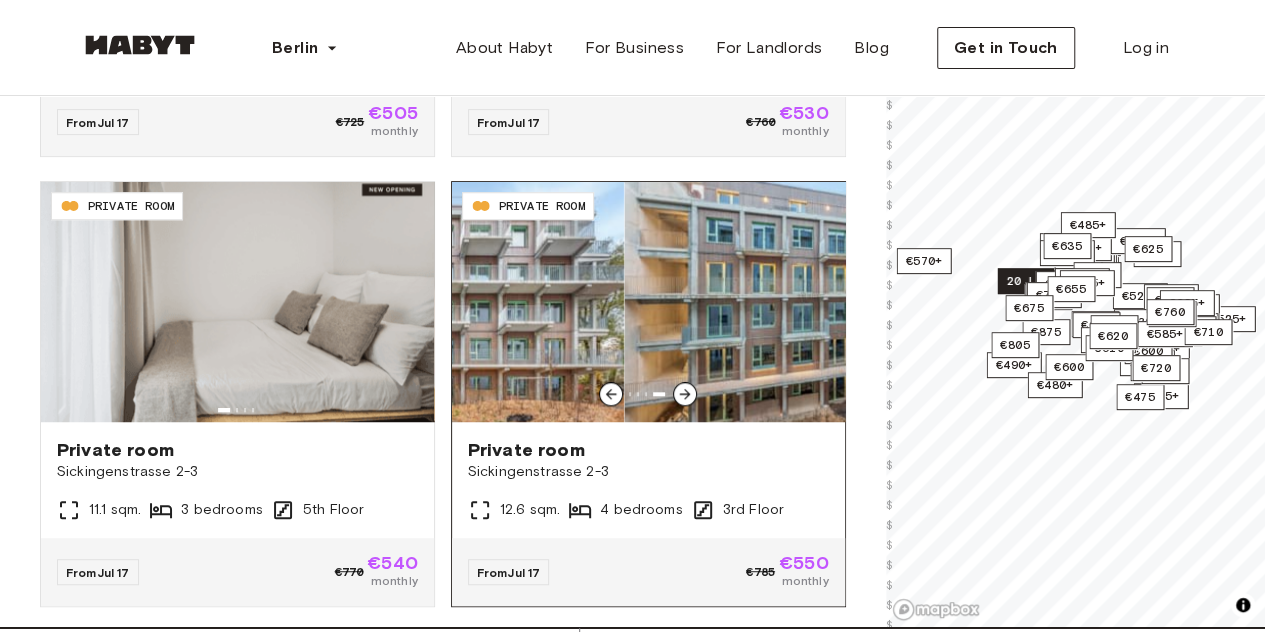 click 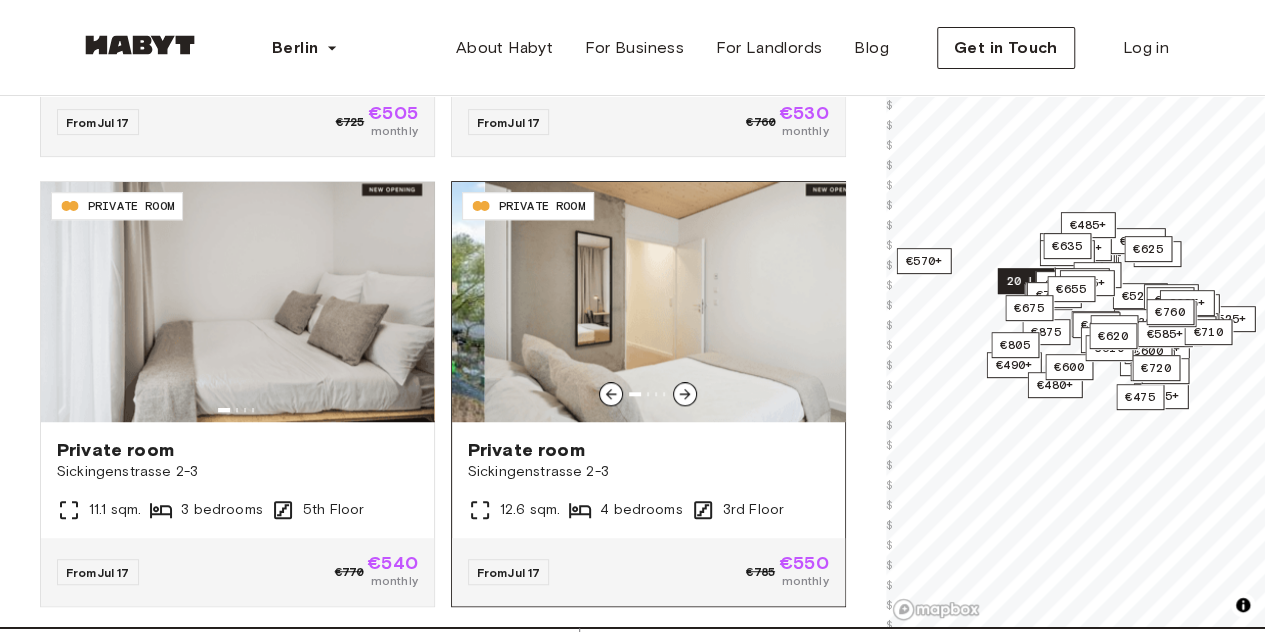 click 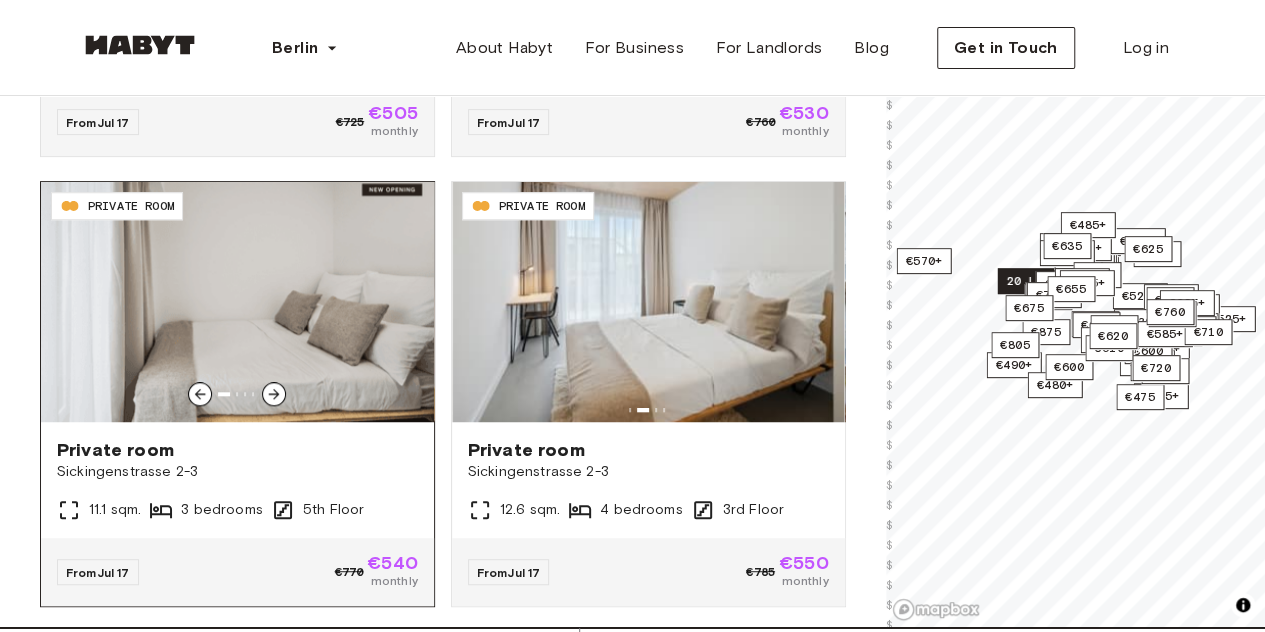 click 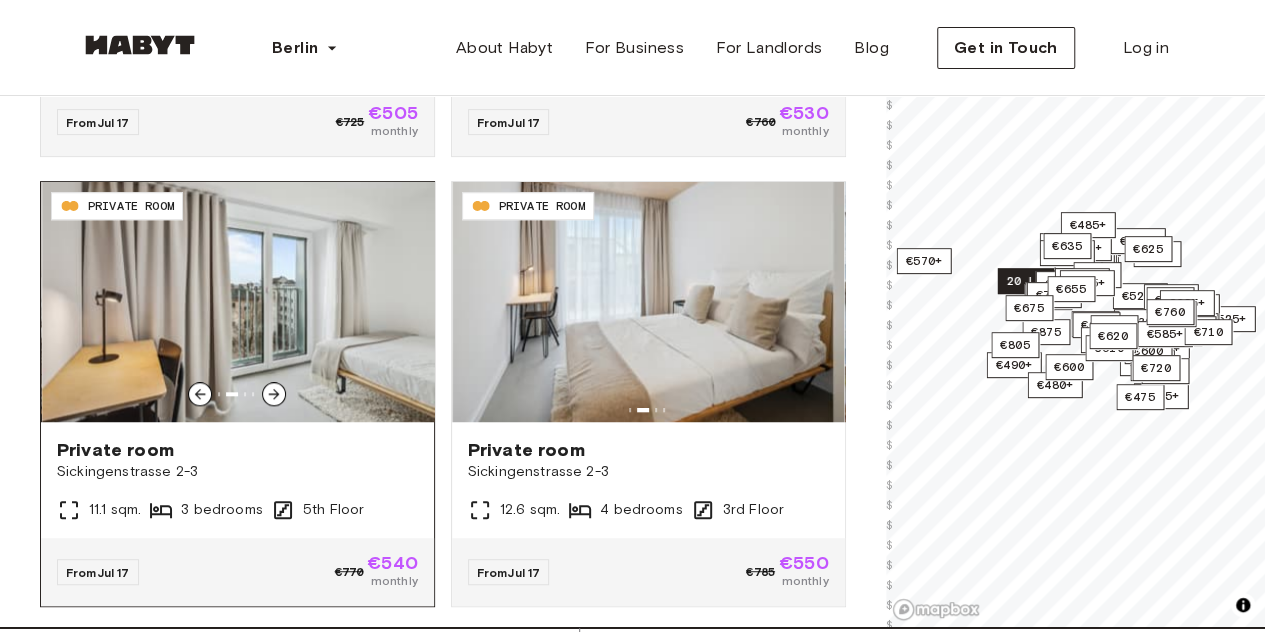 click at bounding box center (274, 394) 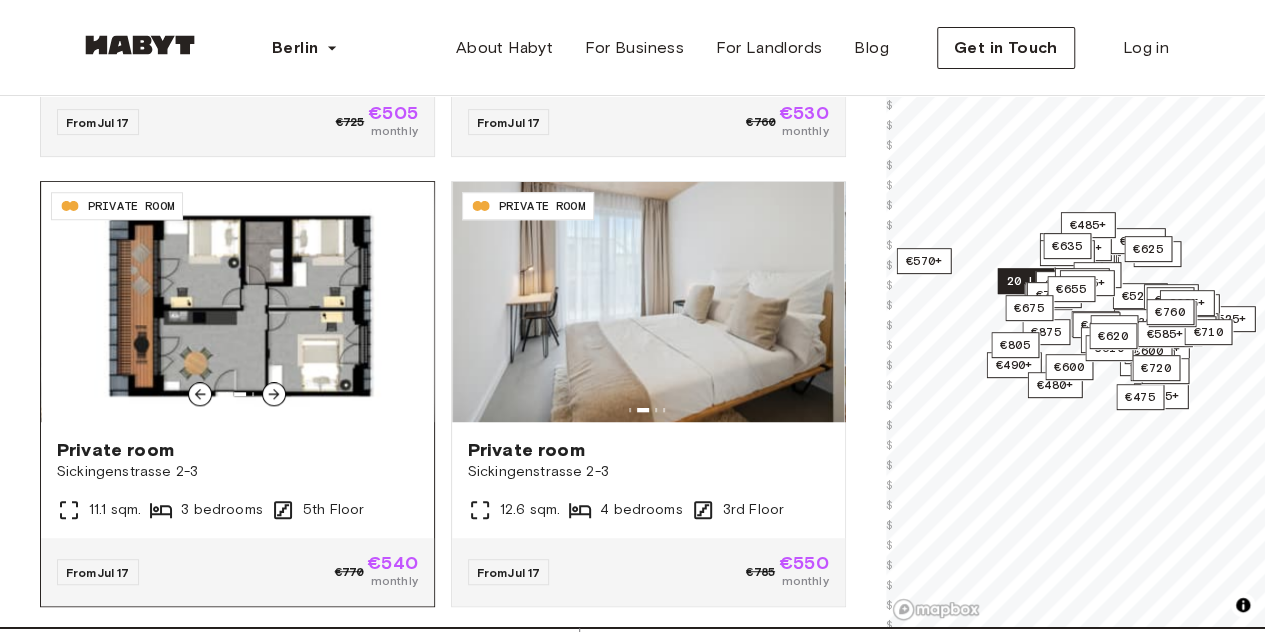 click 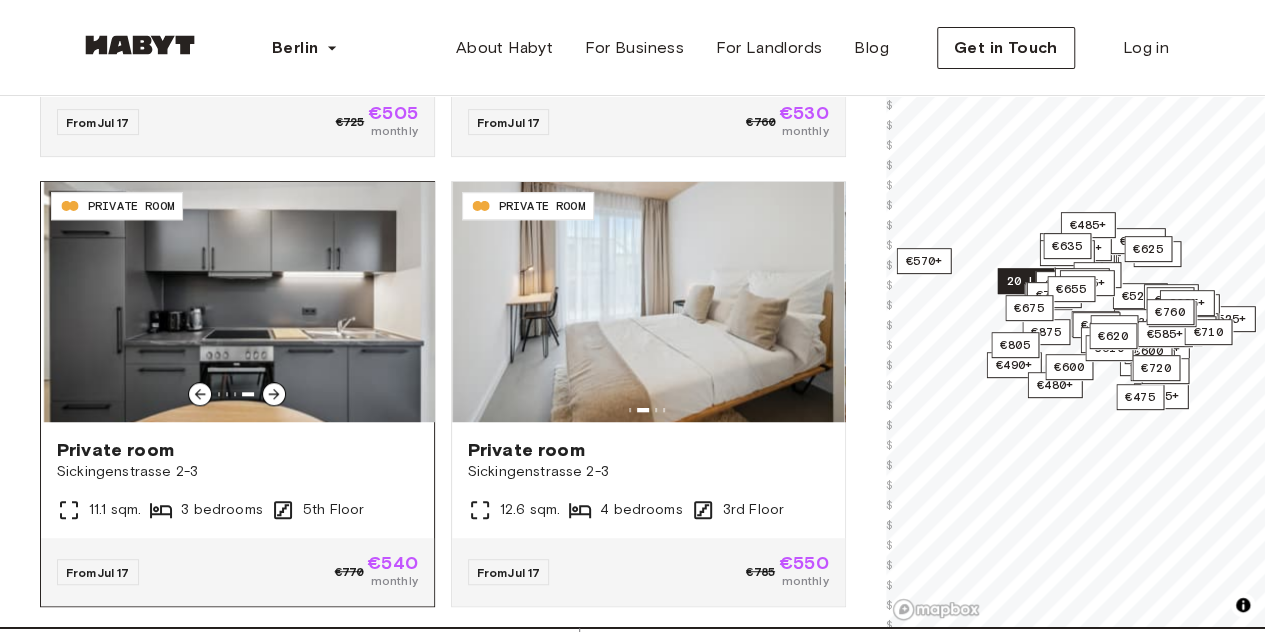 click at bounding box center [240, 302] 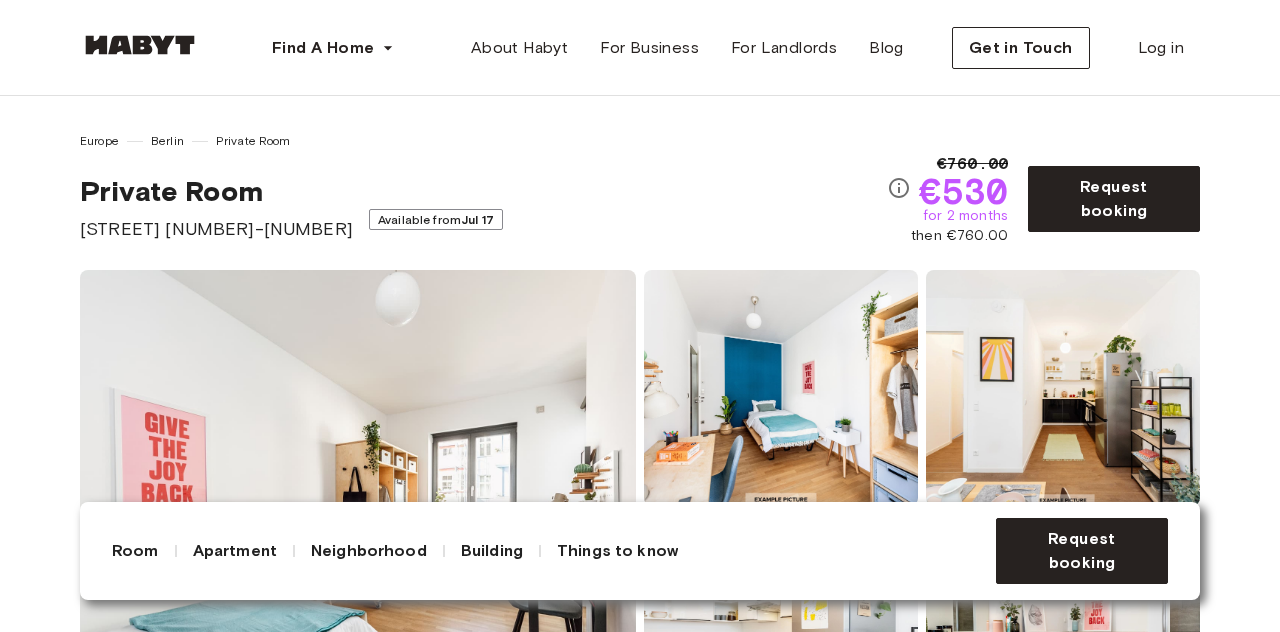scroll, scrollTop: 0, scrollLeft: 0, axis: both 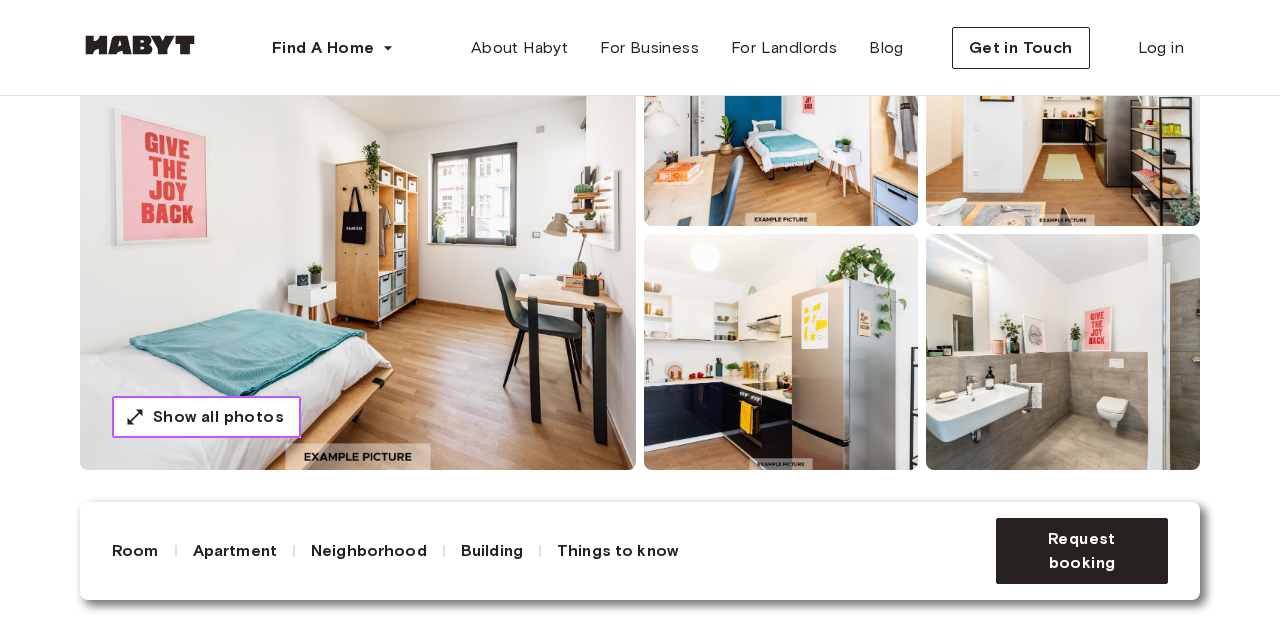 click on "Show all photos" at bounding box center (218, 417) 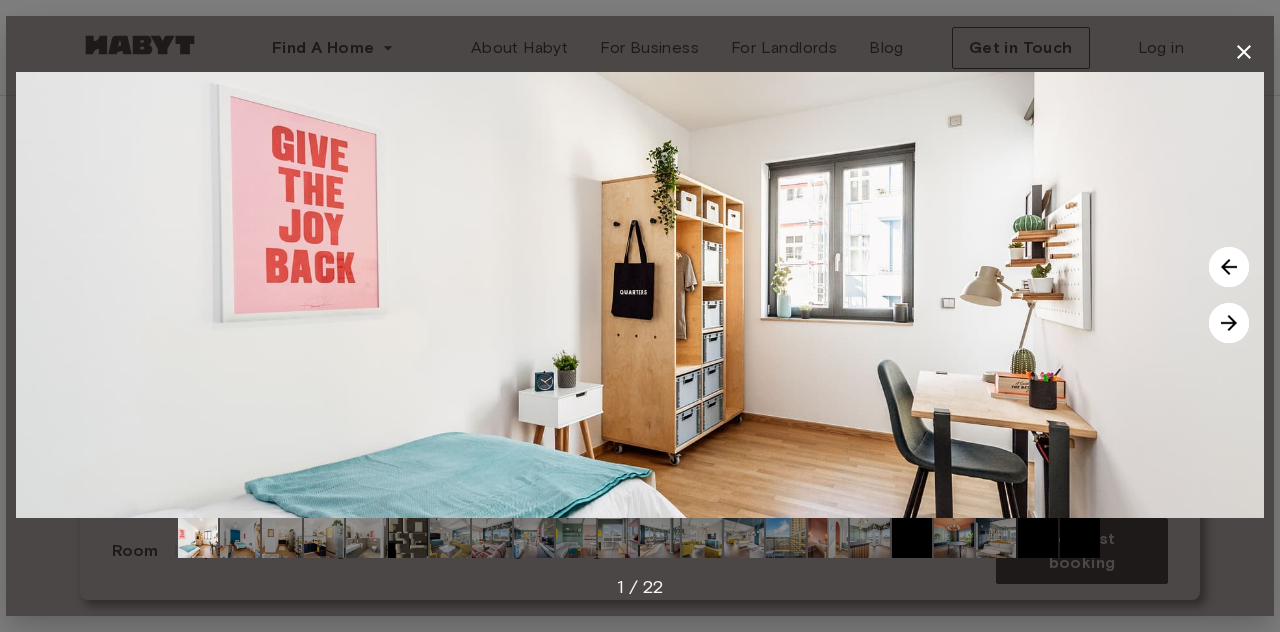 click at bounding box center (1229, 323) 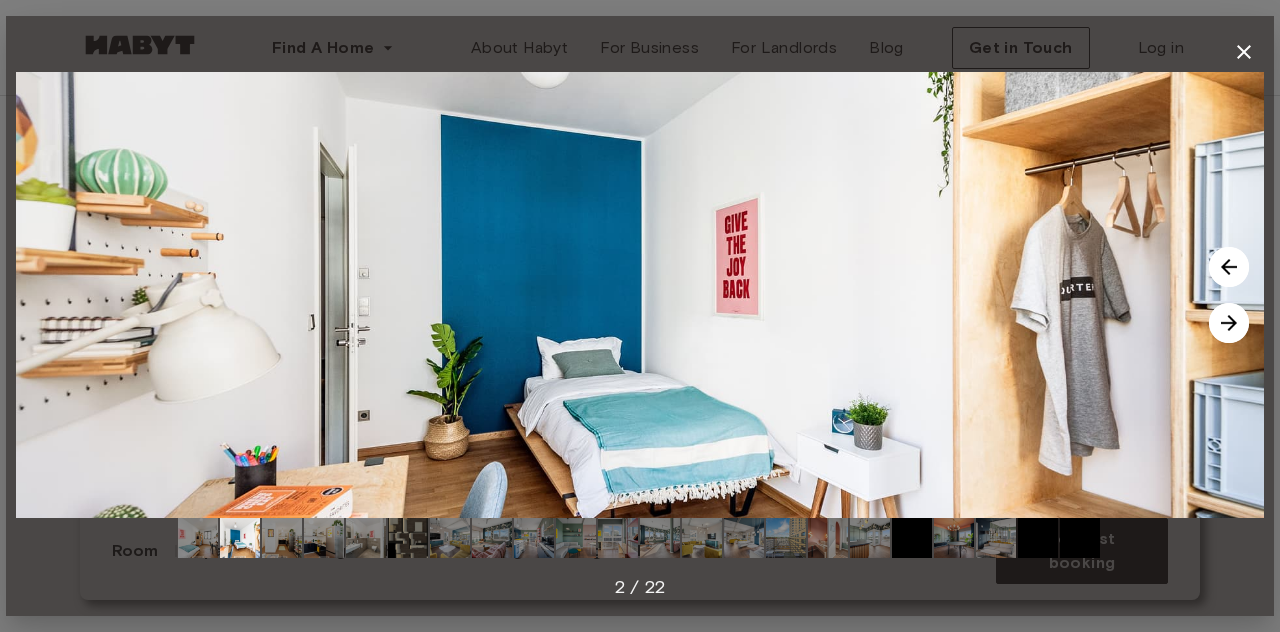 click at bounding box center [1229, 323] 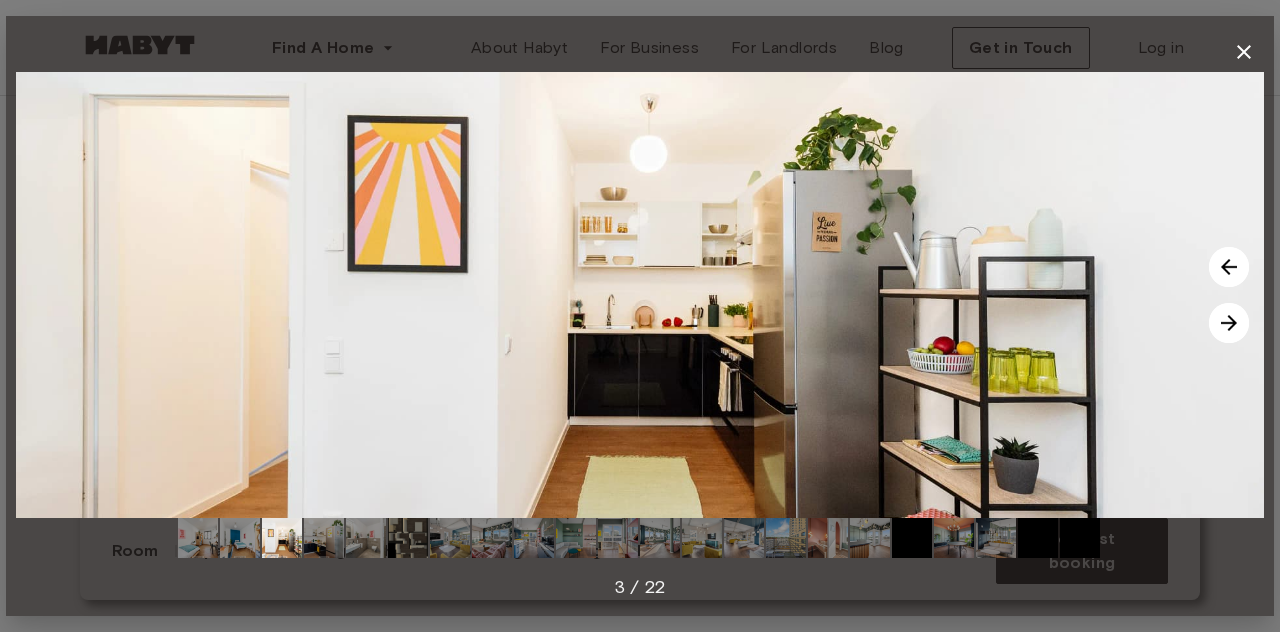 click at bounding box center (1229, 323) 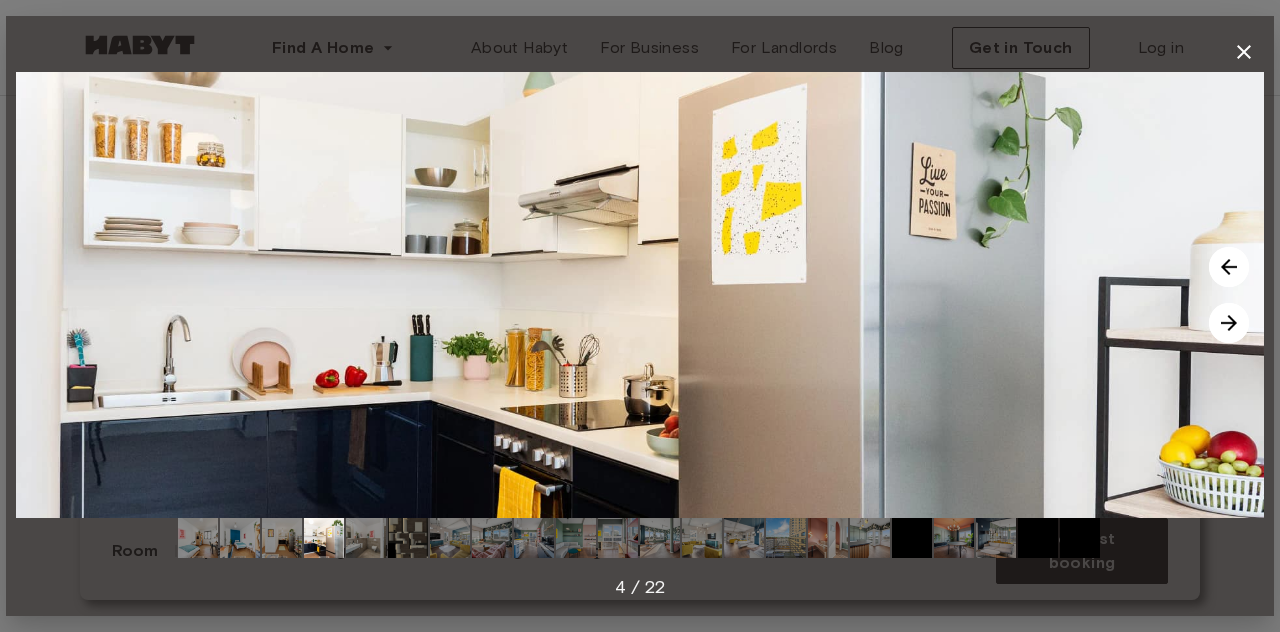 click at bounding box center [1229, 323] 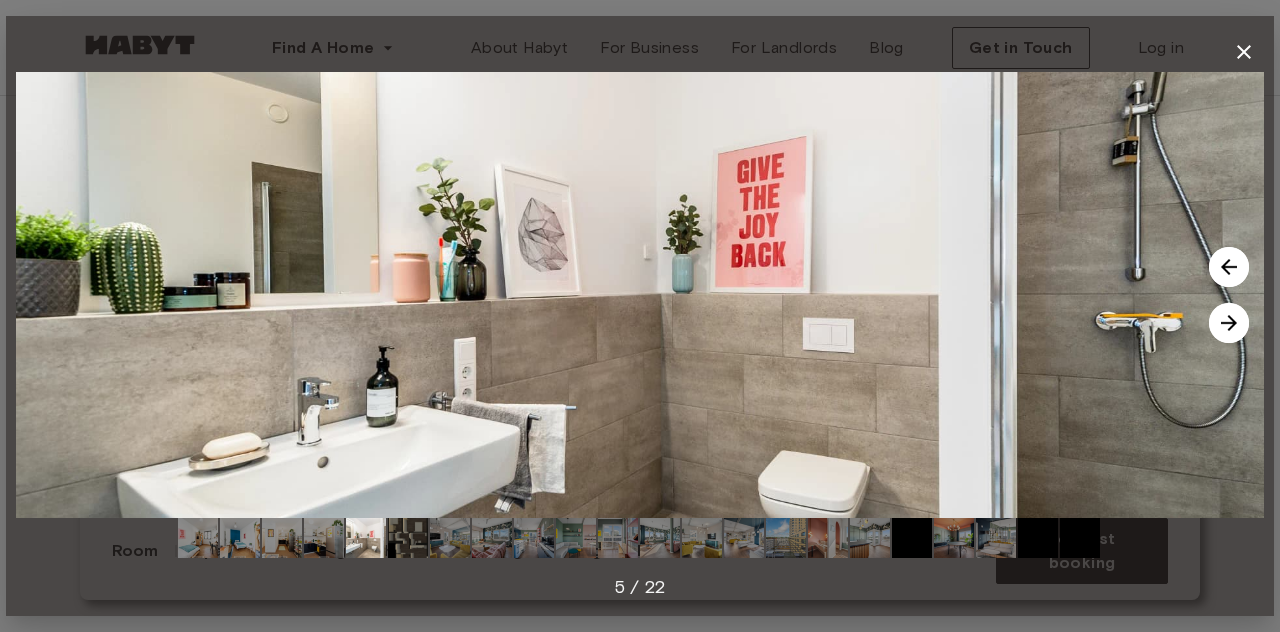 click at bounding box center (1229, 323) 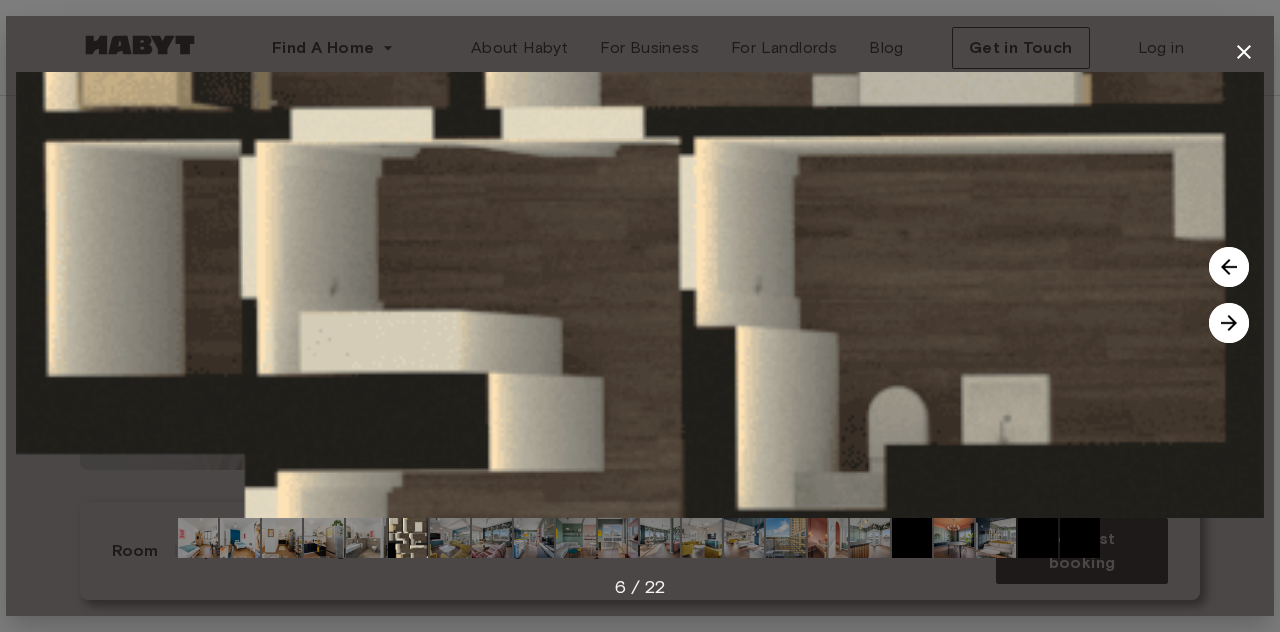 click at bounding box center [1229, 323] 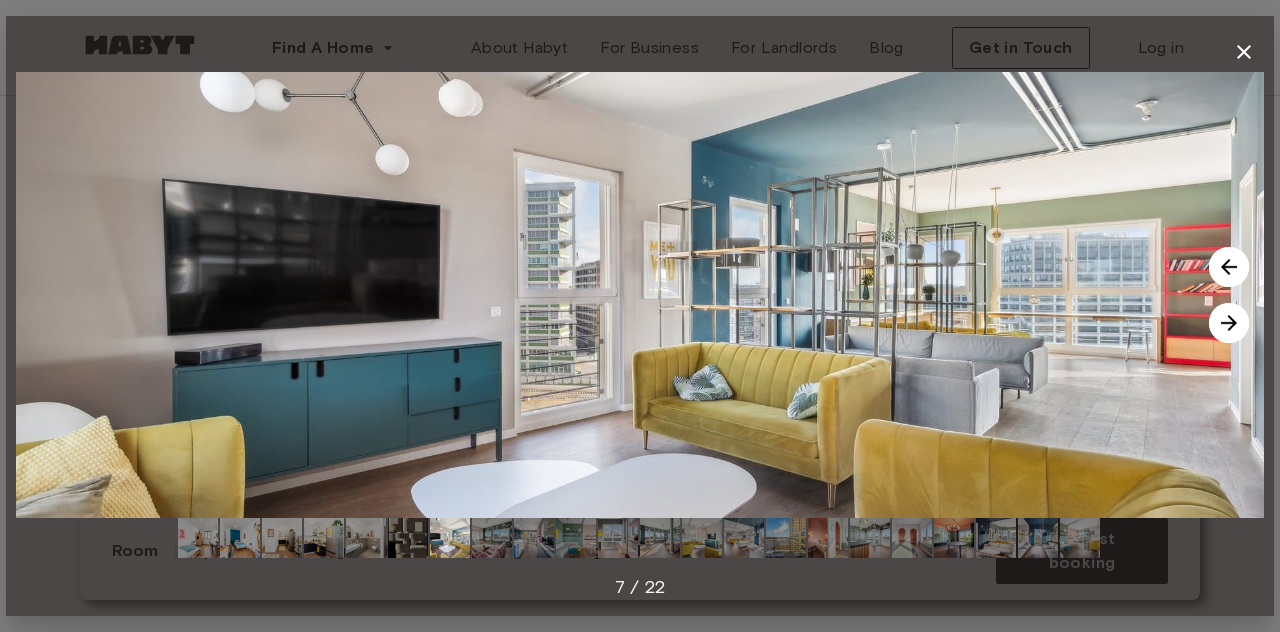 click at bounding box center (1229, 323) 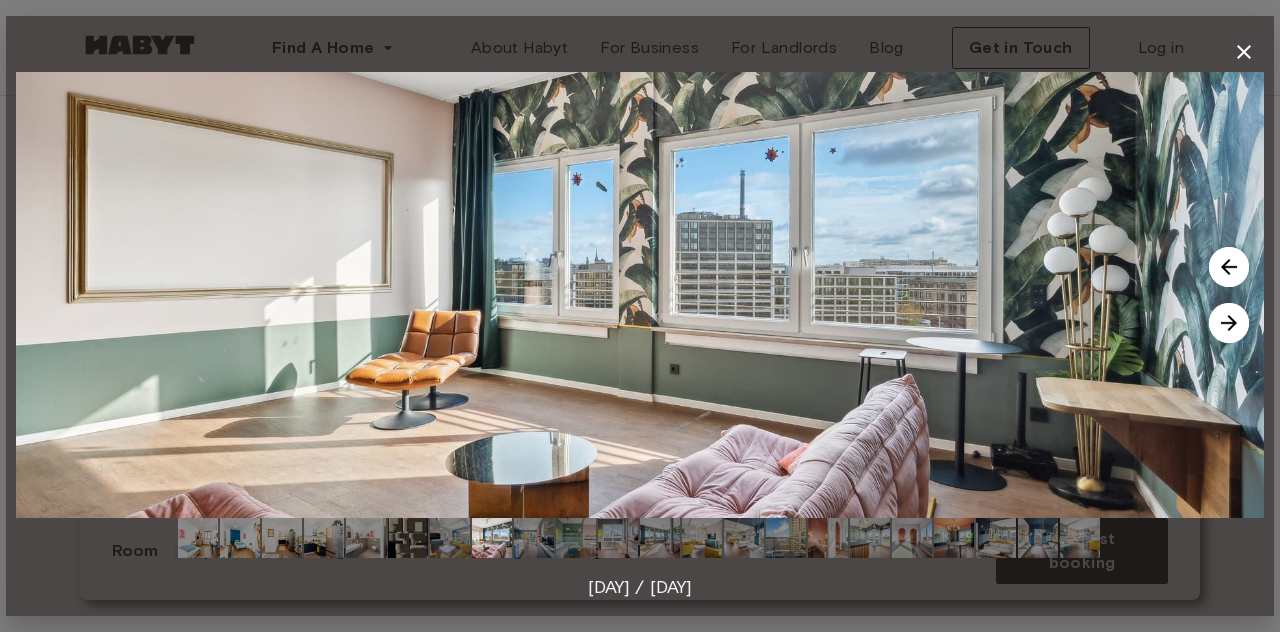 click at bounding box center (1229, 323) 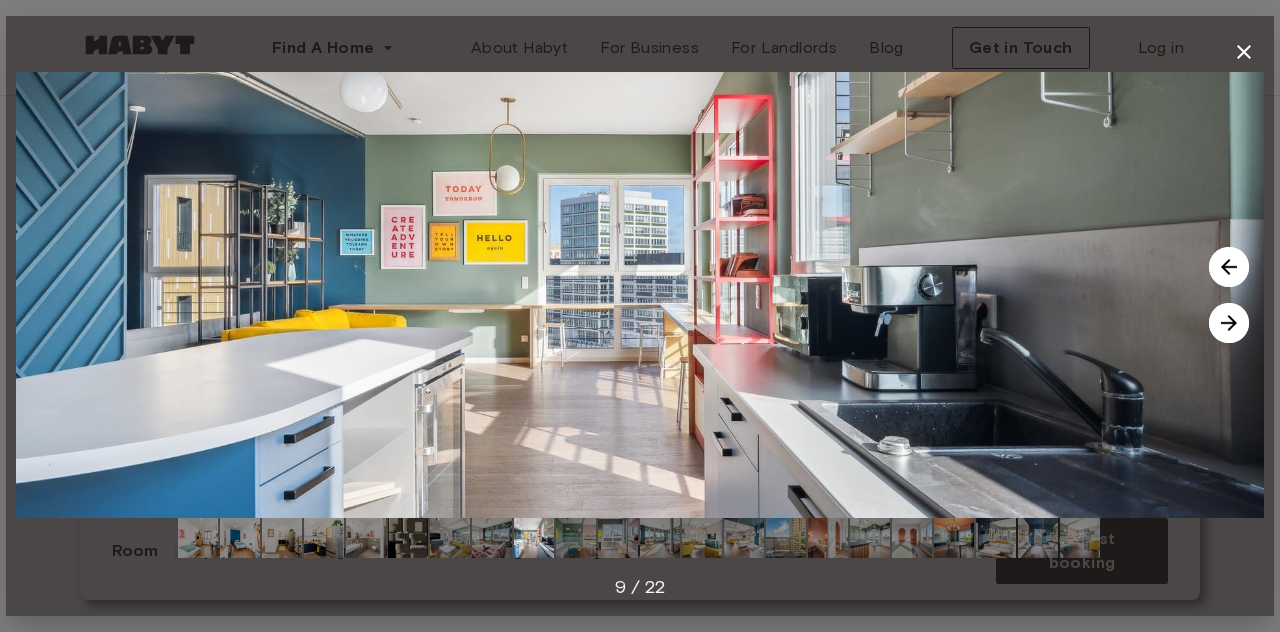 click at bounding box center (1229, 323) 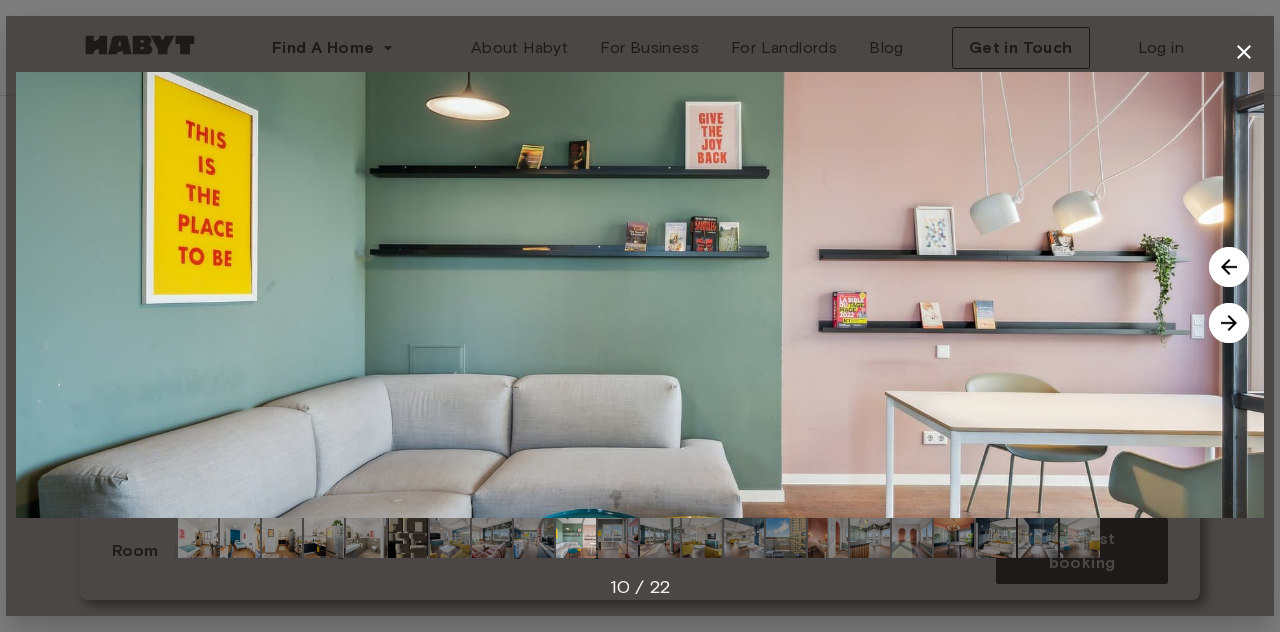 click at bounding box center [1229, 323] 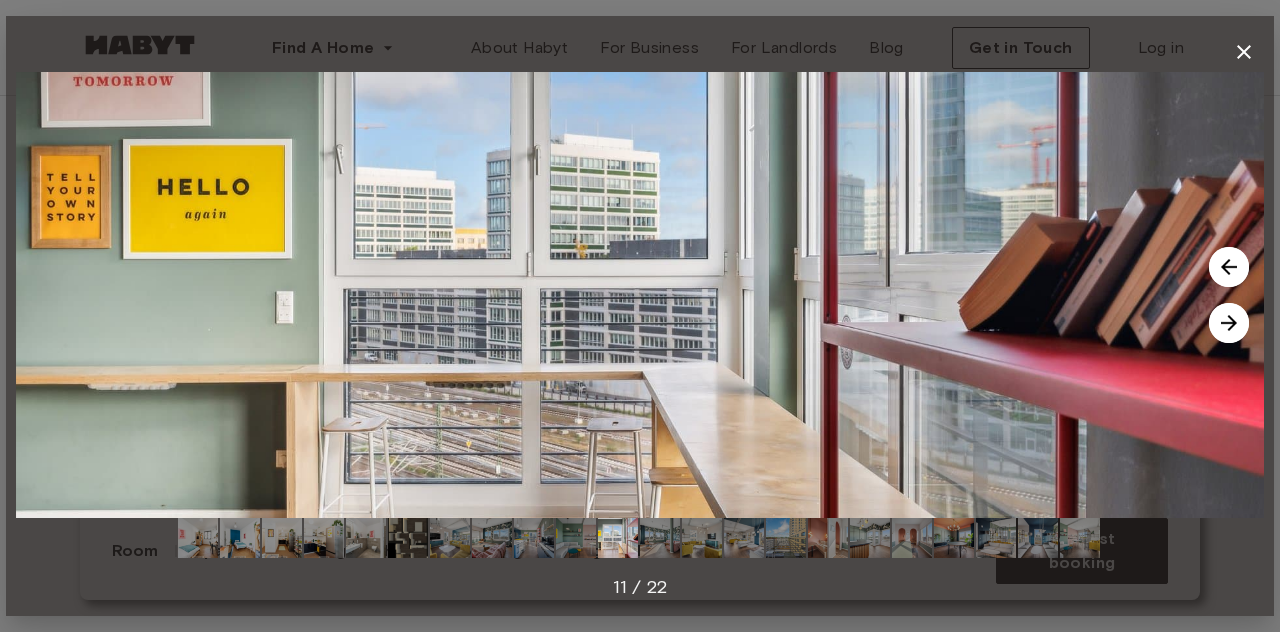click at bounding box center [1229, 323] 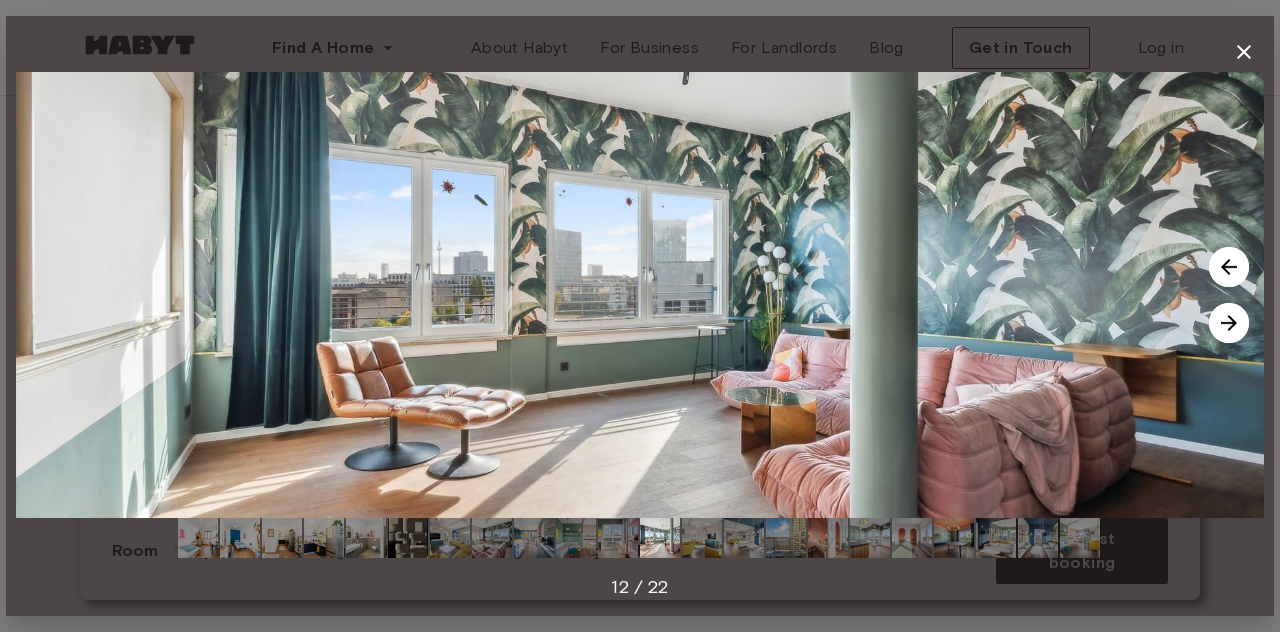 click at bounding box center [1229, 323] 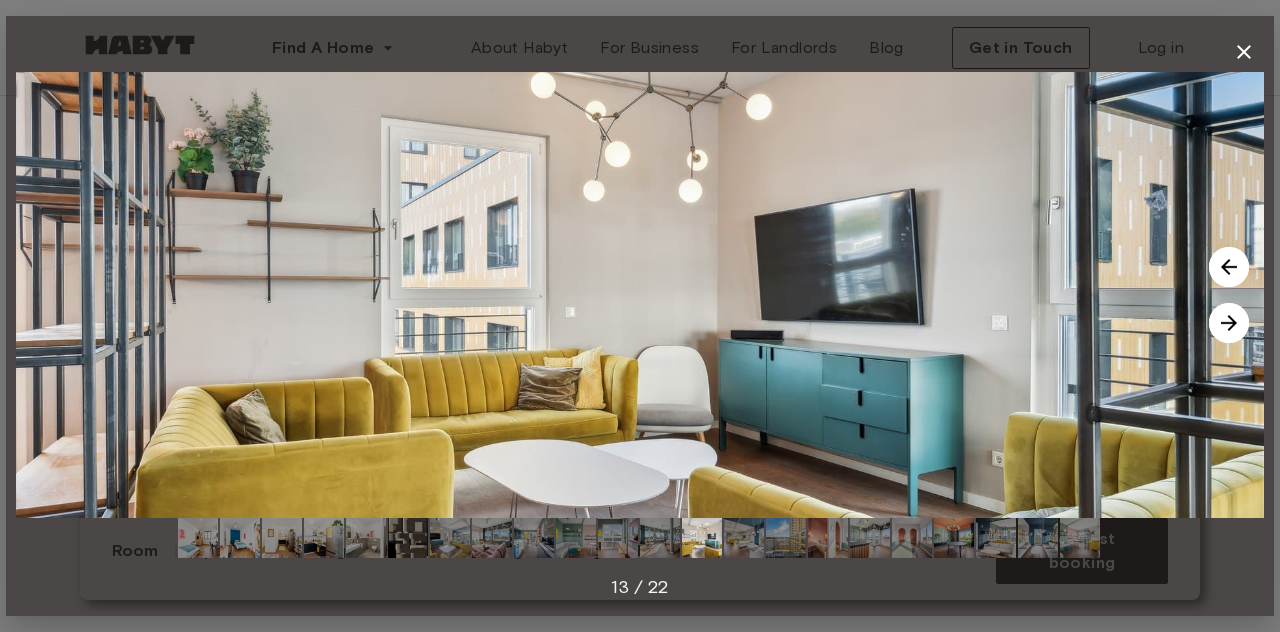 click at bounding box center [1229, 323] 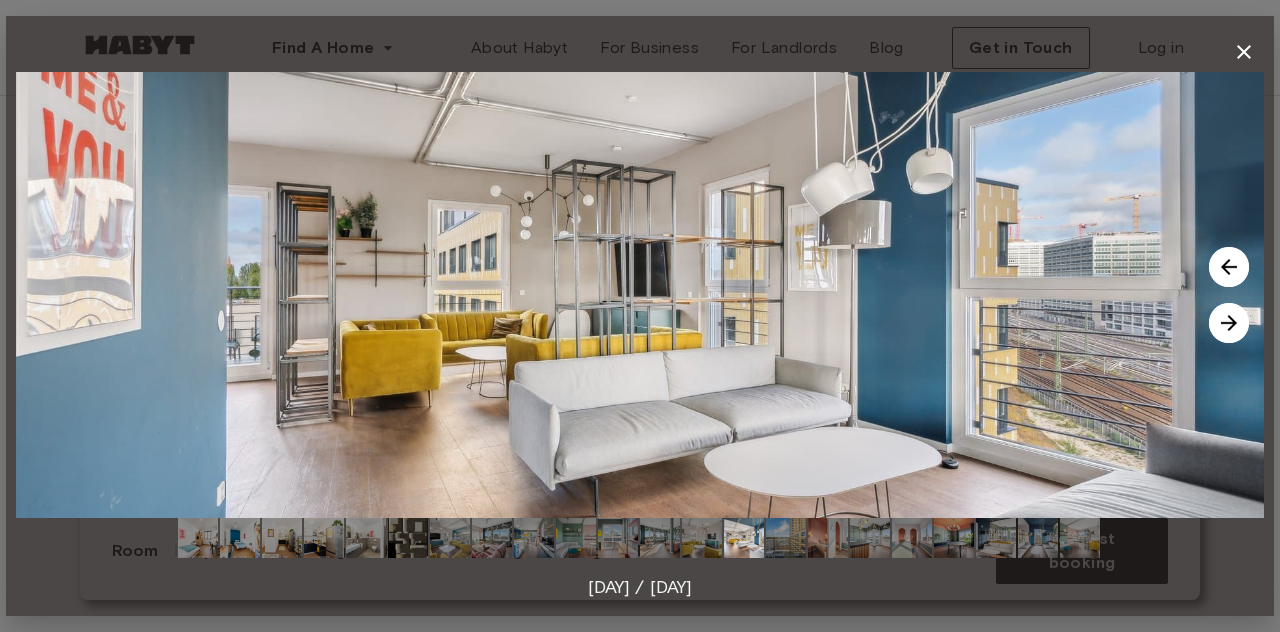 click at bounding box center (1229, 323) 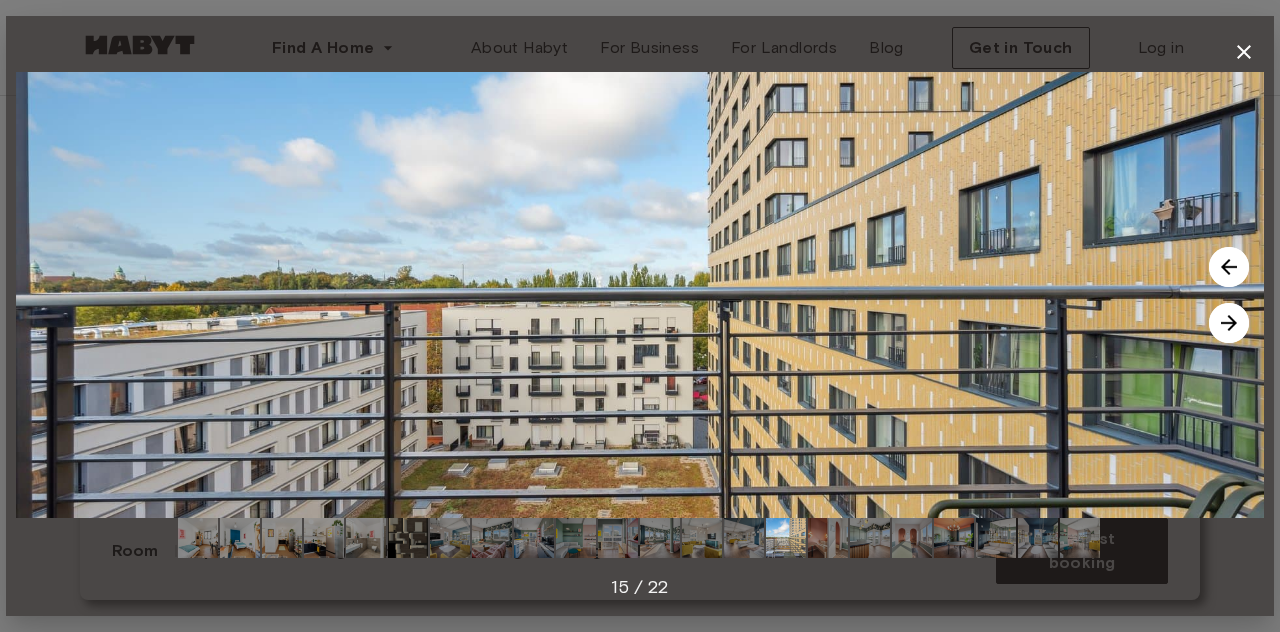 click at bounding box center (1229, 323) 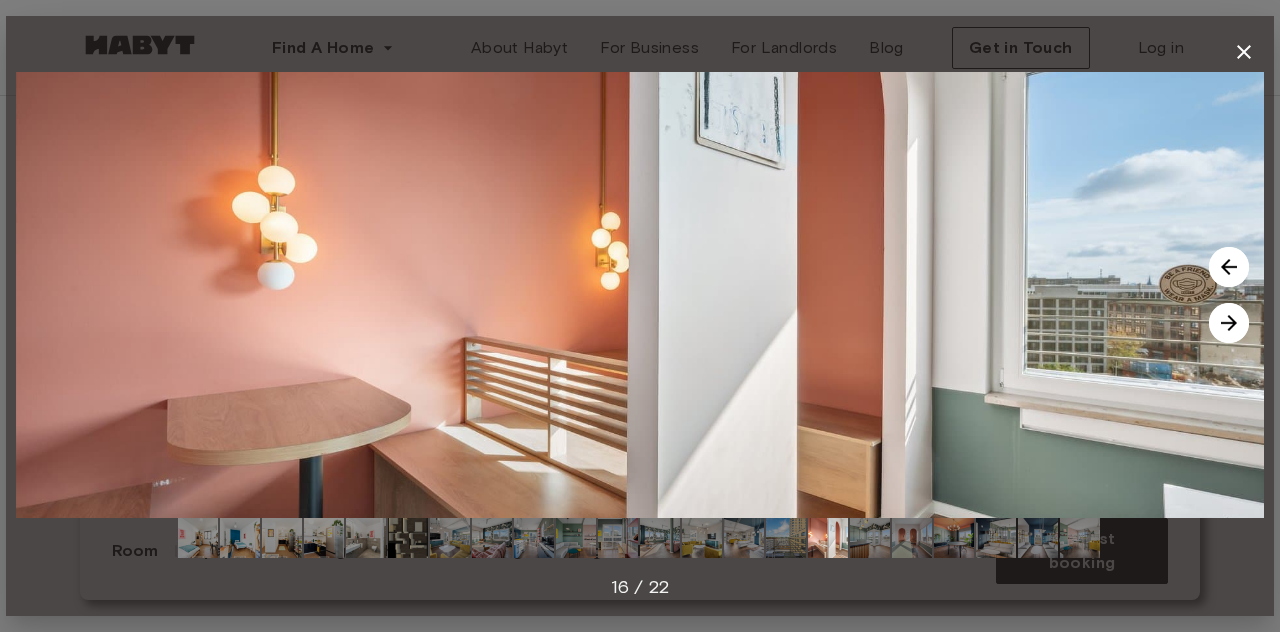 click at bounding box center (1229, 323) 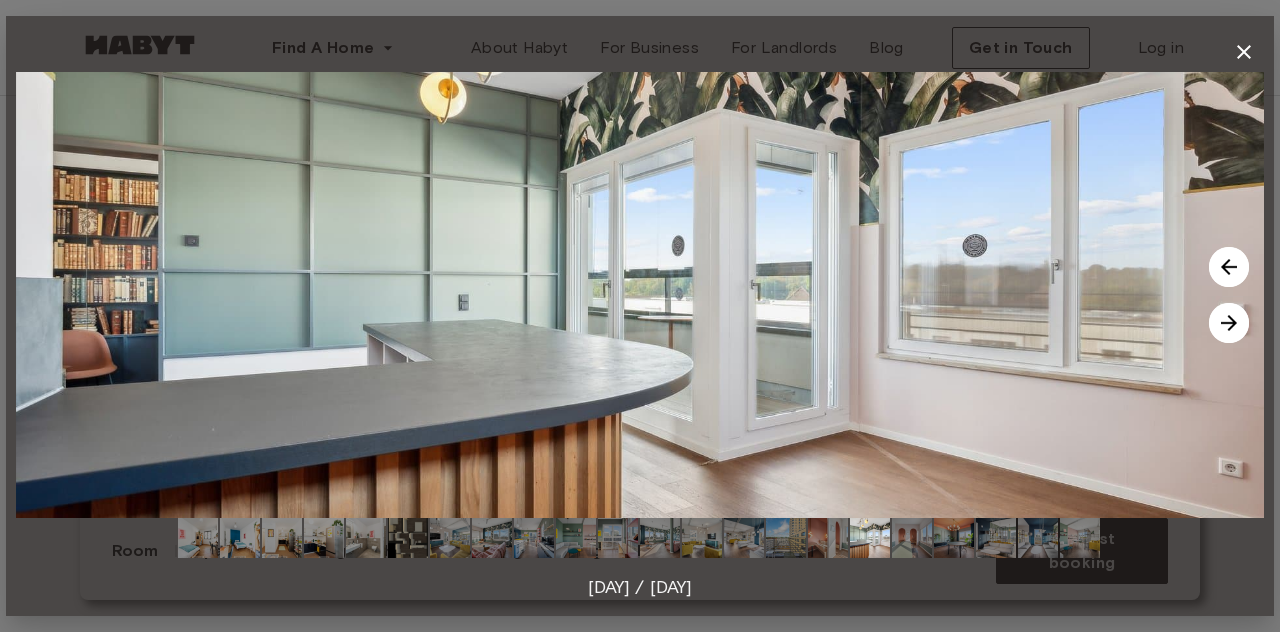 click at bounding box center [1229, 323] 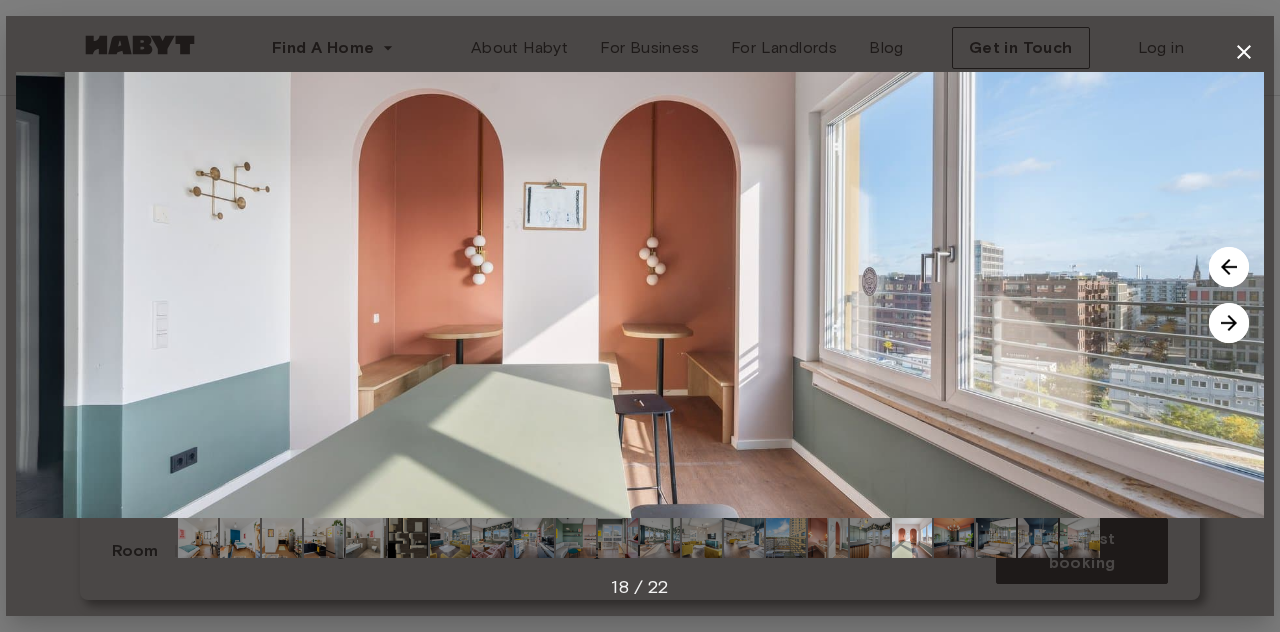 click at bounding box center (1229, 323) 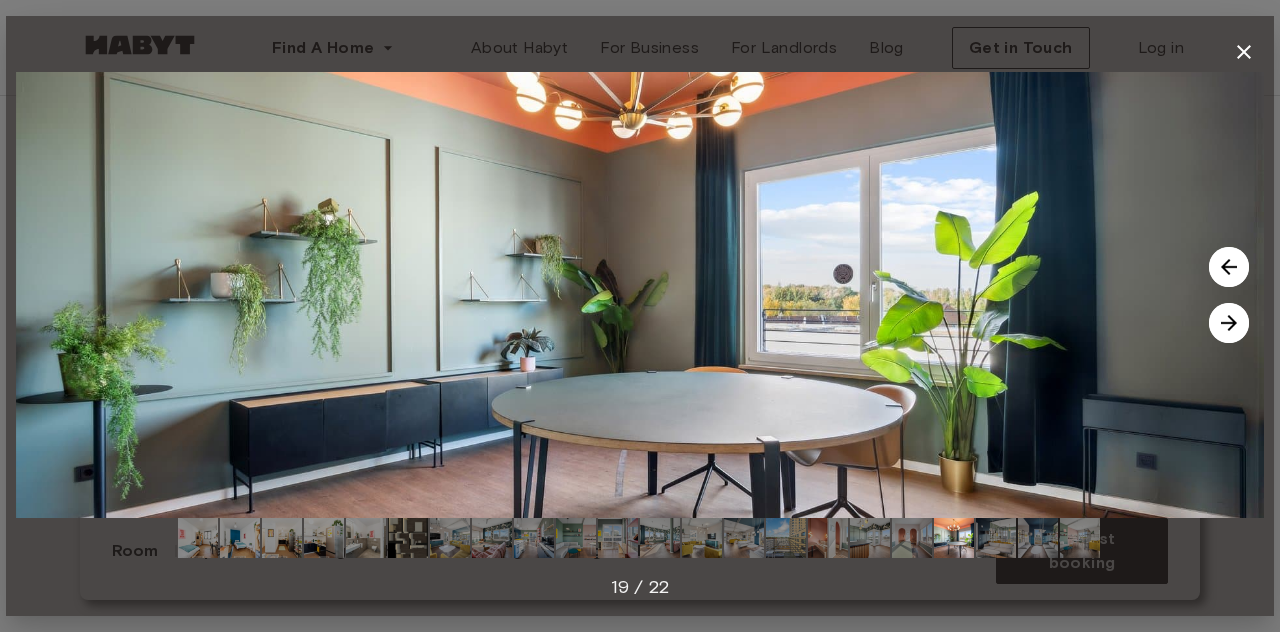 click at bounding box center [1229, 323] 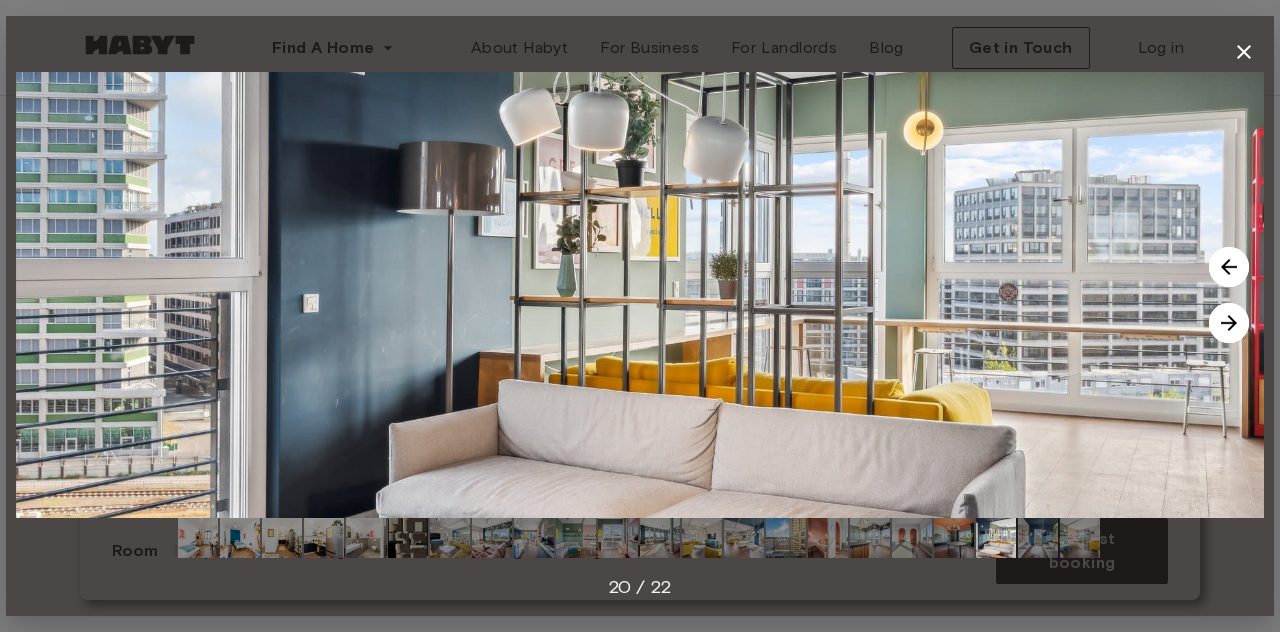 click at bounding box center [1229, 323] 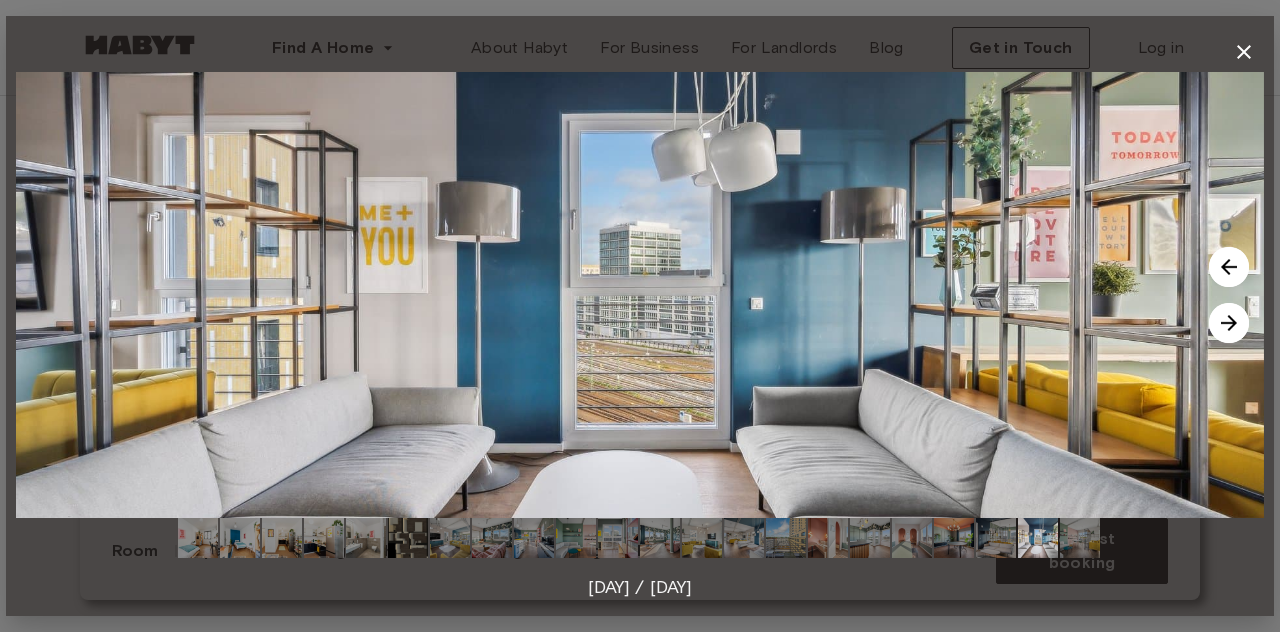 click at bounding box center (1229, 323) 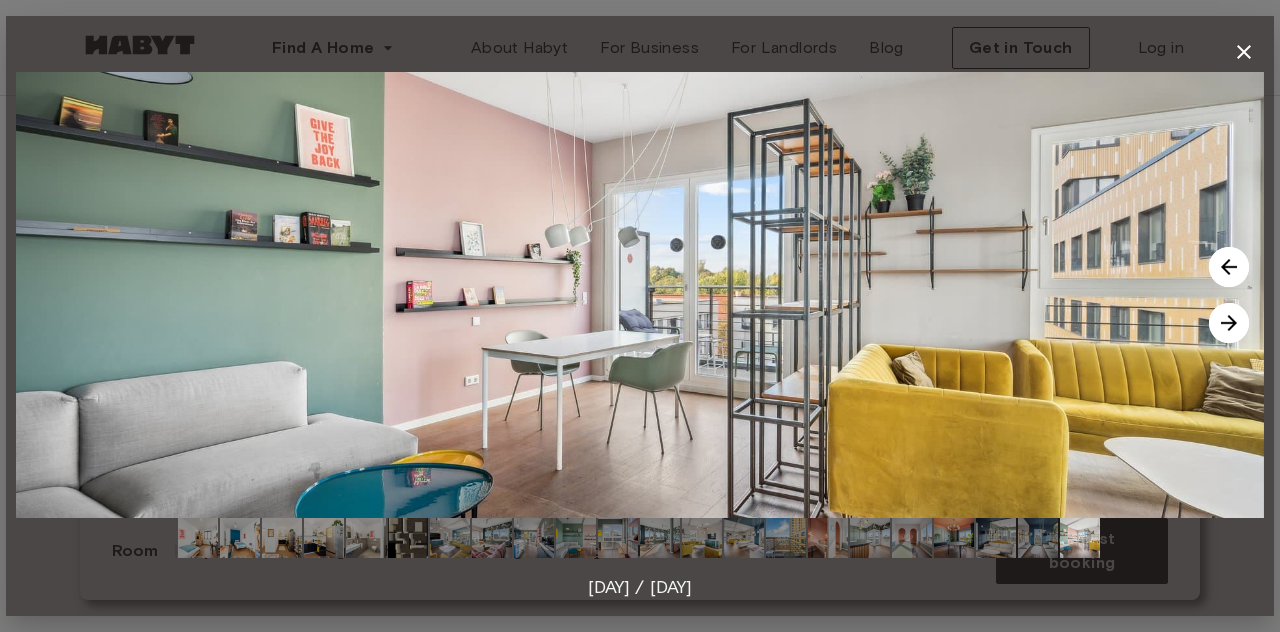click at bounding box center (1229, 323) 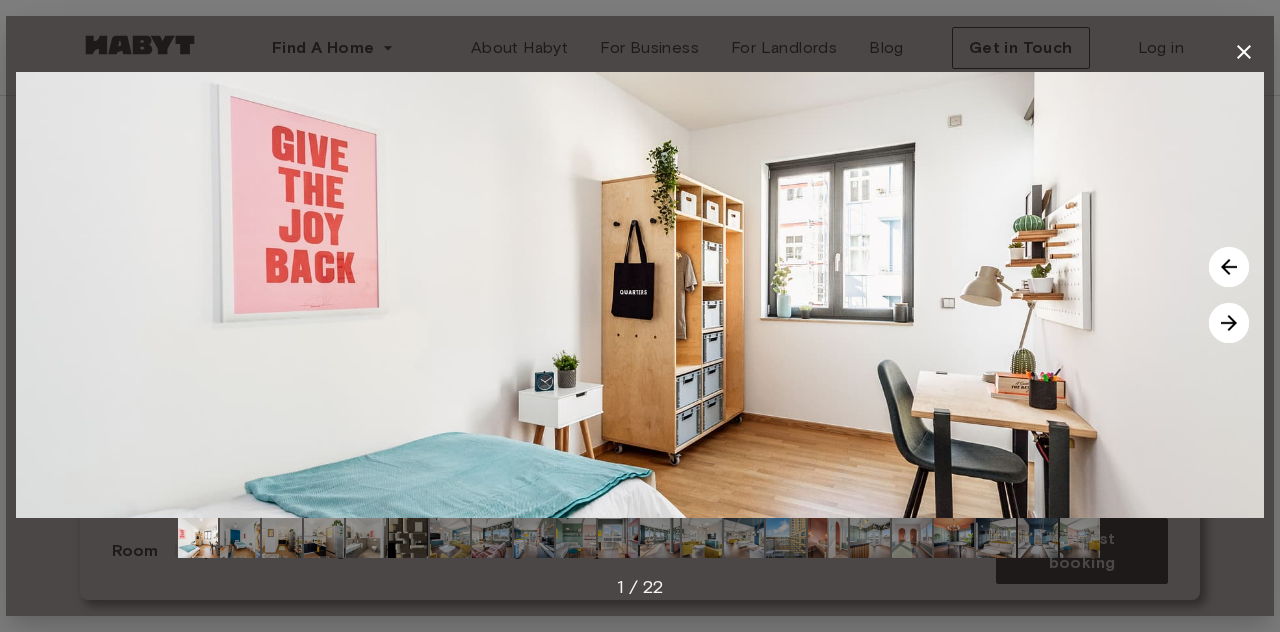 click 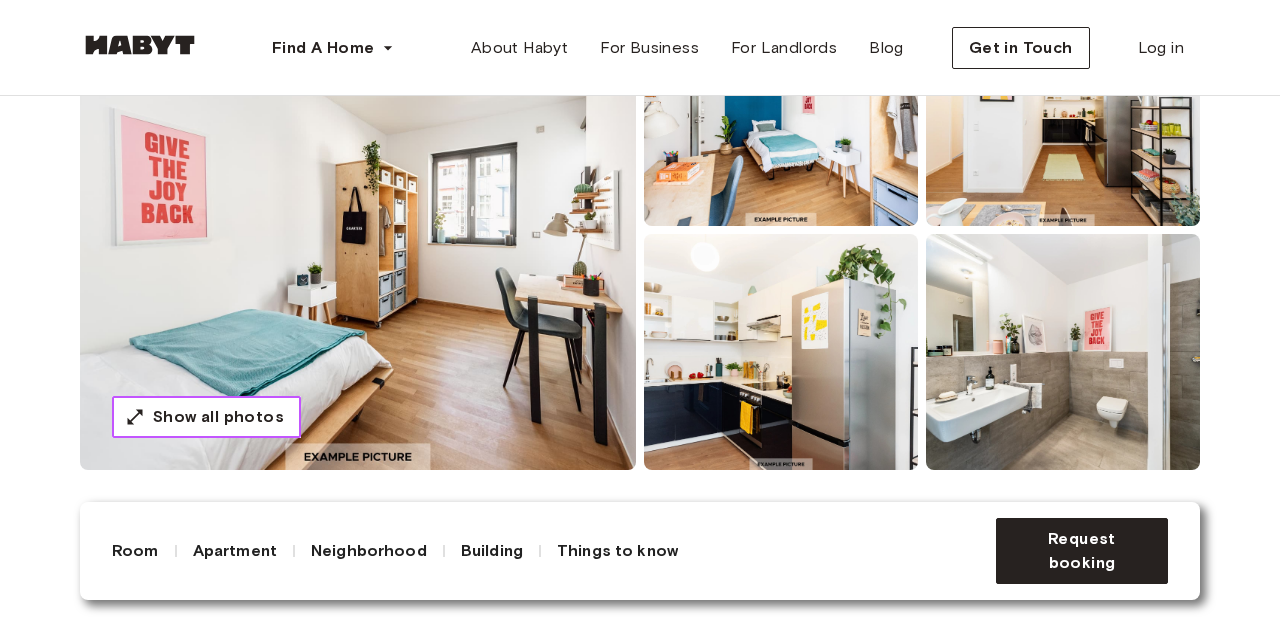 type 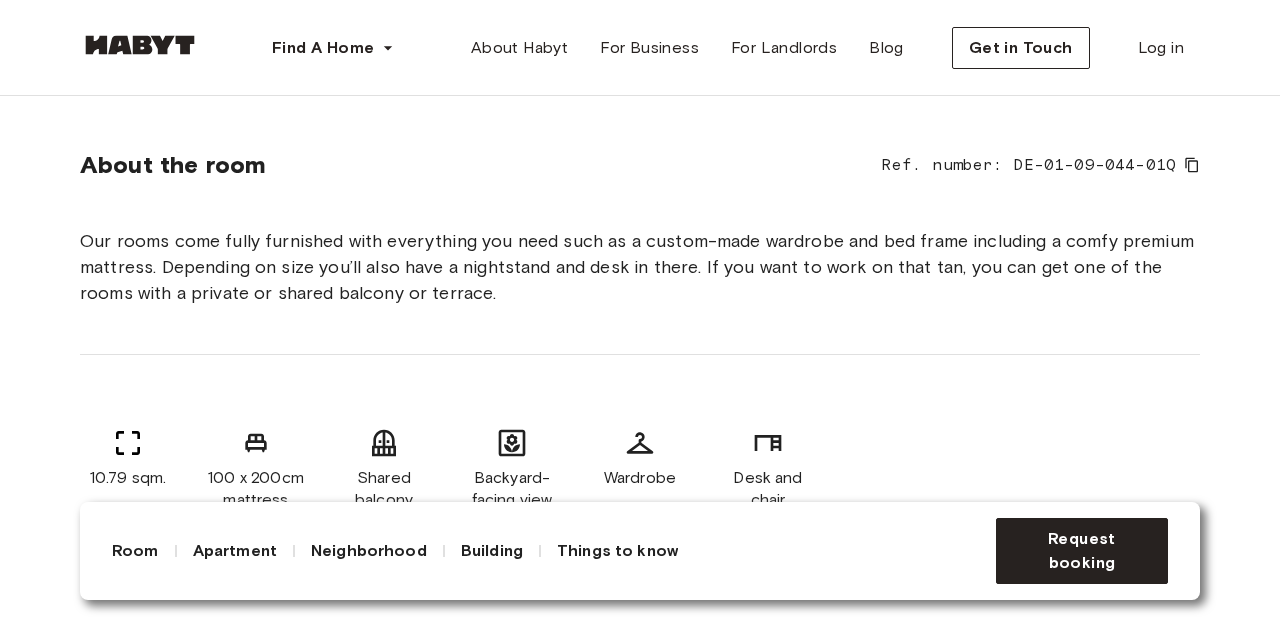 scroll, scrollTop: 800, scrollLeft: 0, axis: vertical 